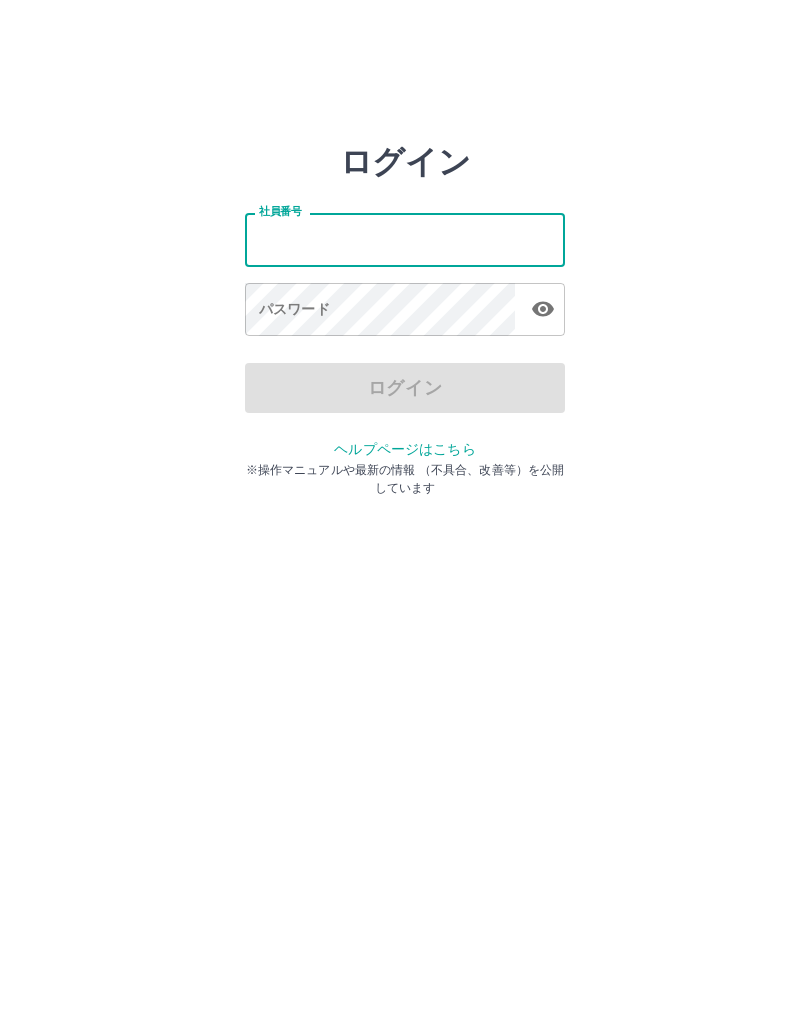 scroll, scrollTop: 0, scrollLeft: 0, axis: both 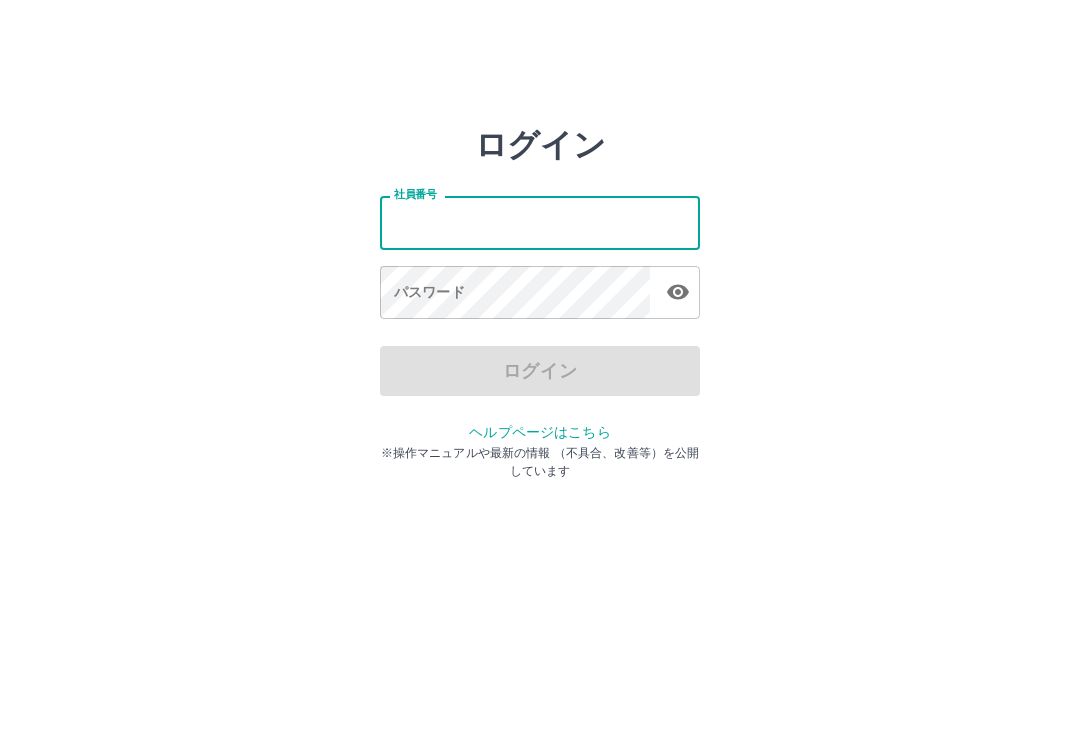 click on "ログイン 社員番号 社員番号 パスワード パスワード ログイン ヘルプページはこちら ※操作マニュアルや最新の情報 （不具合、改善等）を公開しています" at bounding box center (540, 223) 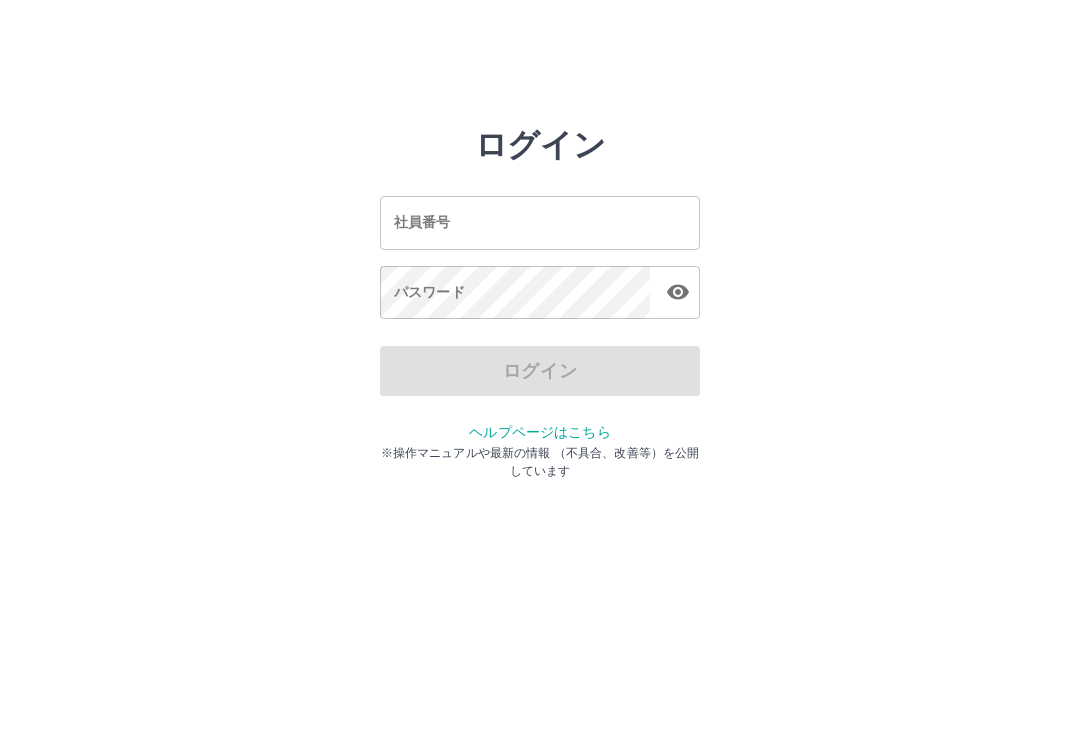click on "ログイン 社員番号 社員番号 パスワード パスワード ログイン ヘルプページはこちら ※操作マニュアルや最新の情報 （不具合、改善等）を公開しています" at bounding box center (540, 223) 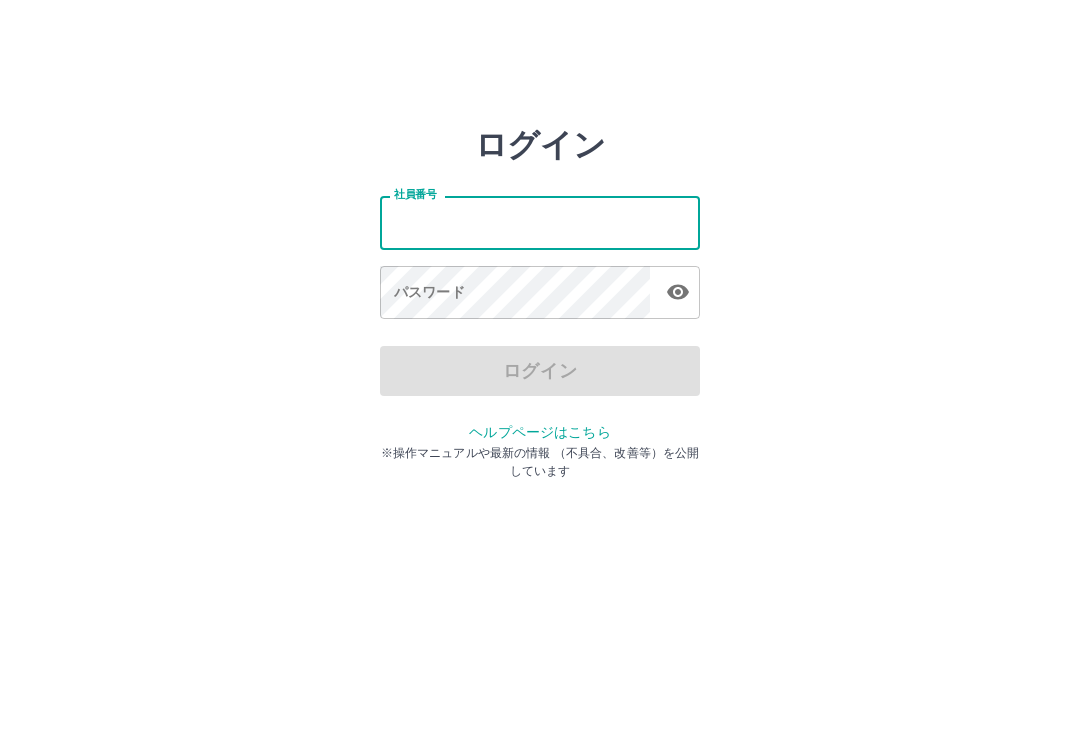 click on "ログイン 社員番号 社員番号 パスワード パスワード ログイン ヘルプページはこちら ※操作マニュアルや最新の情報 （不具合、改善等）を公開しています" at bounding box center (540, 223) 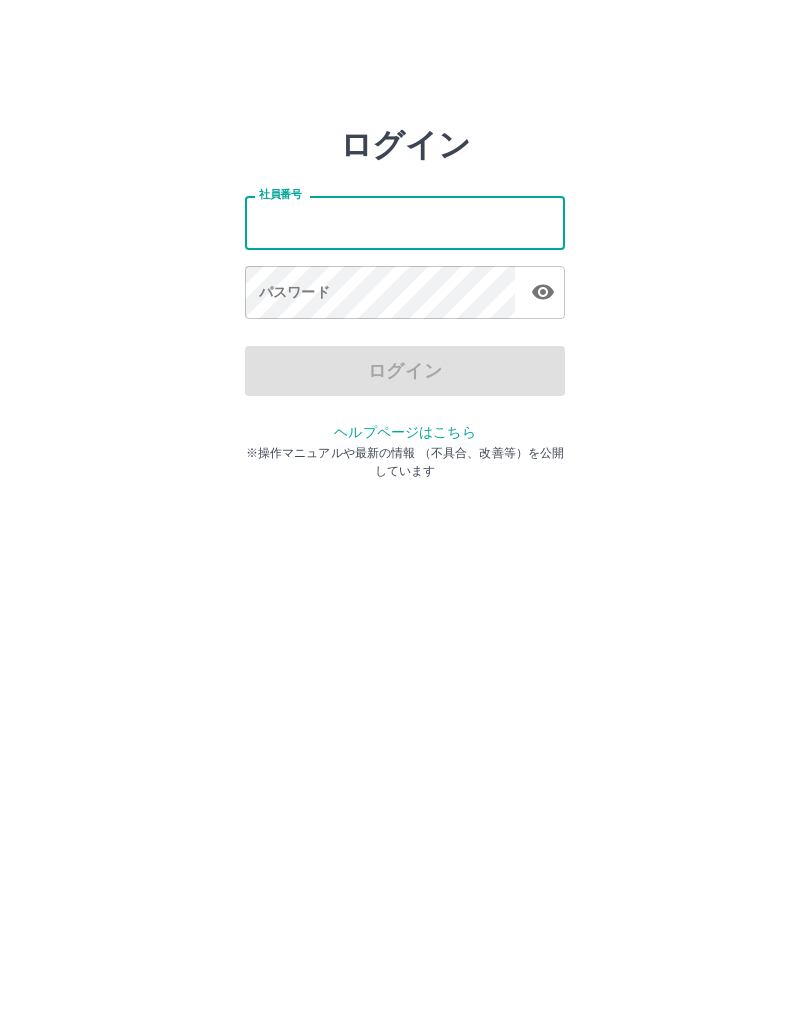 scroll, scrollTop: 0, scrollLeft: 0, axis: both 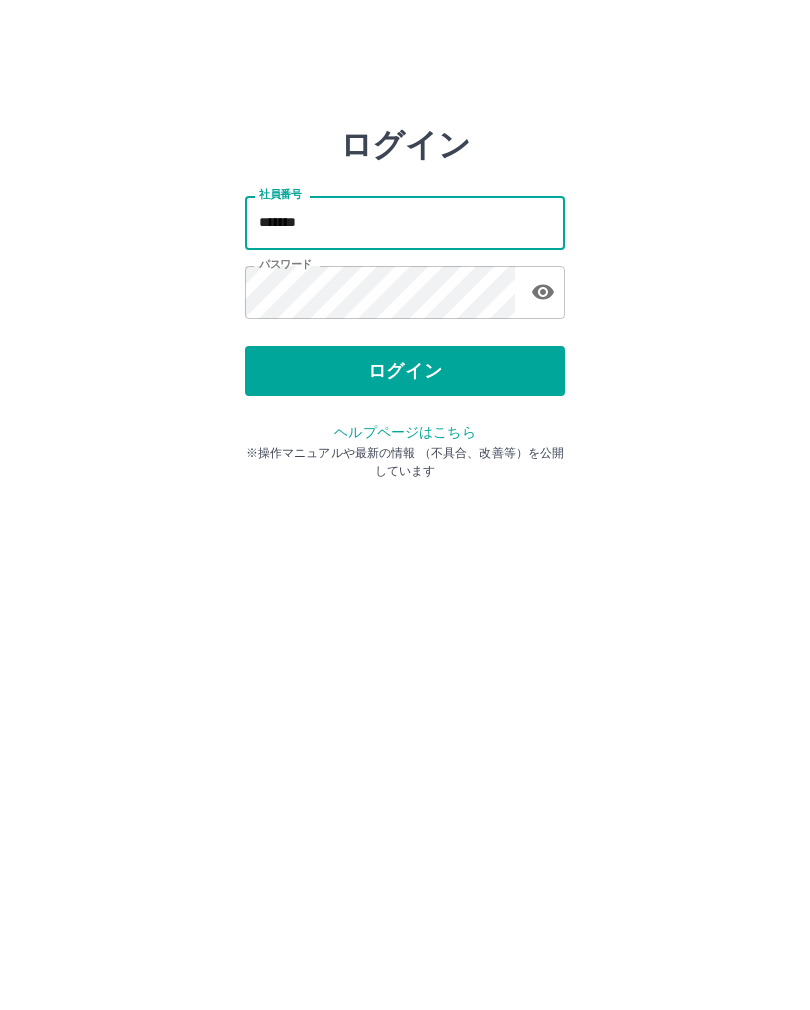click on "ログイン" at bounding box center [405, 371] 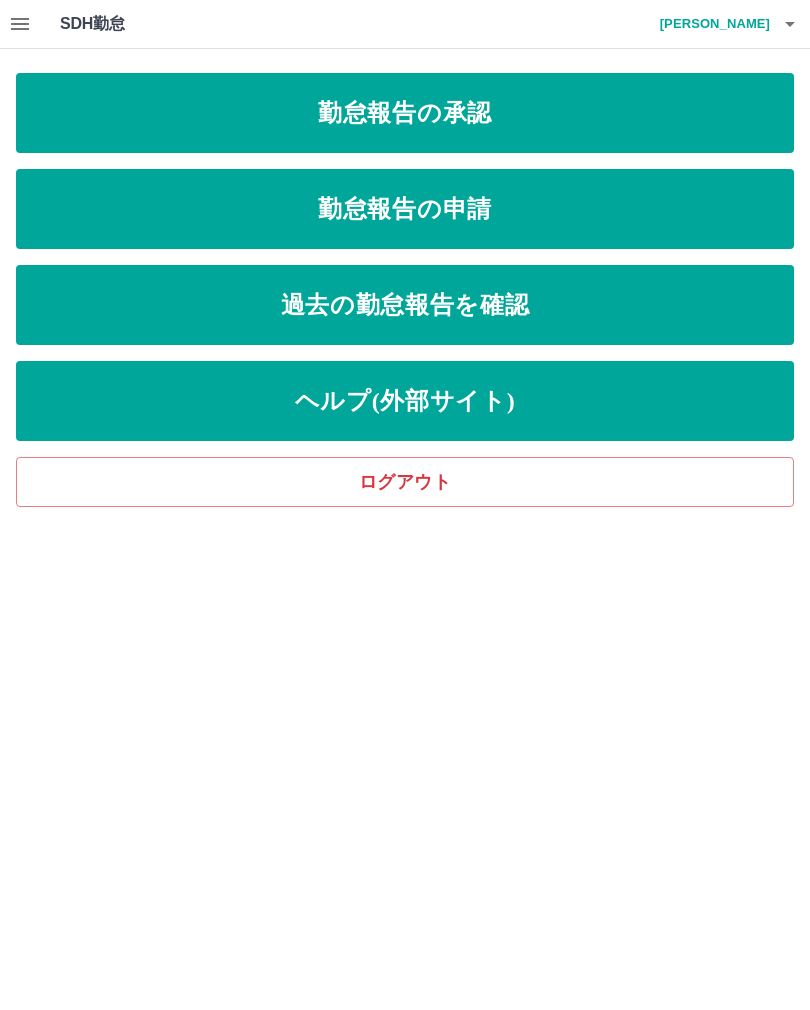 scroll, scrollTop: 0, scrollLeft: 0, axis: both 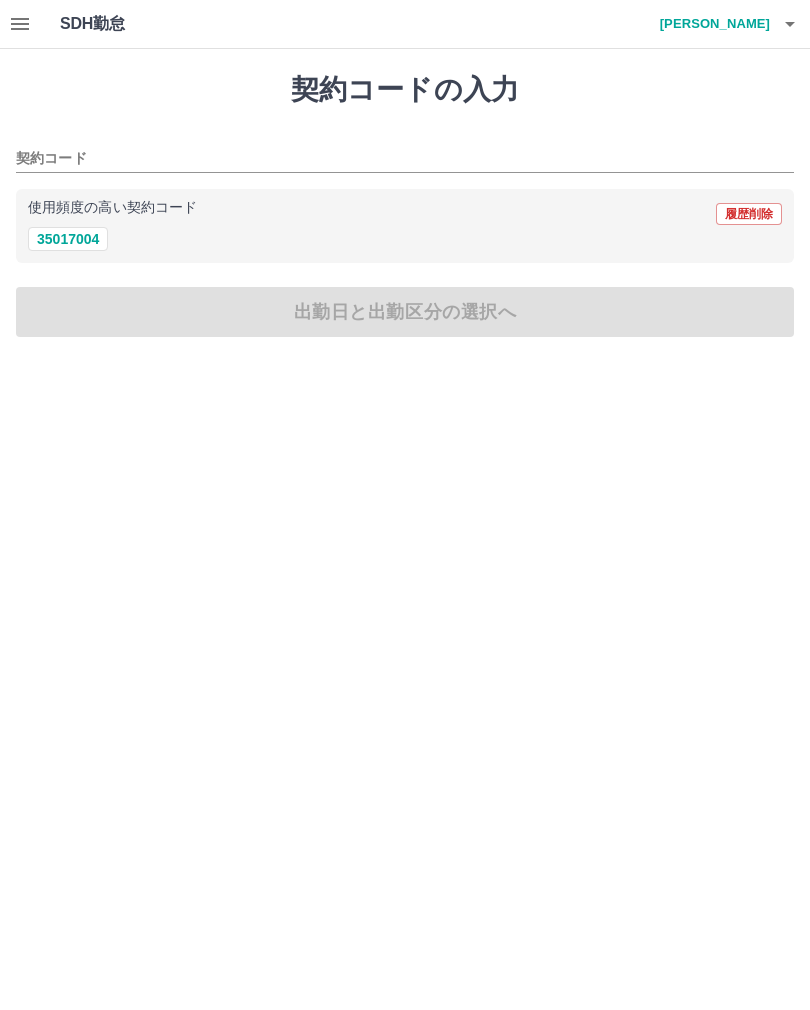 click on "35017004" at bounding box center (68, 239) 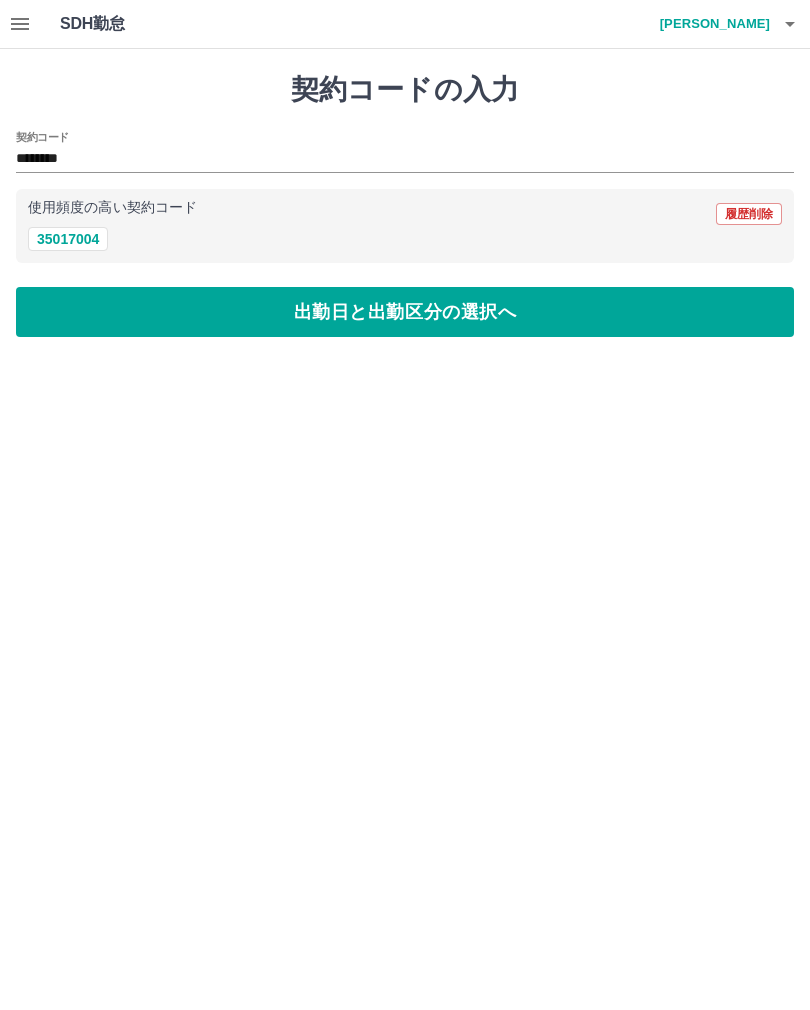 click on "出勤日と出勤区分の選択へ" at bounding box center [405, 312] 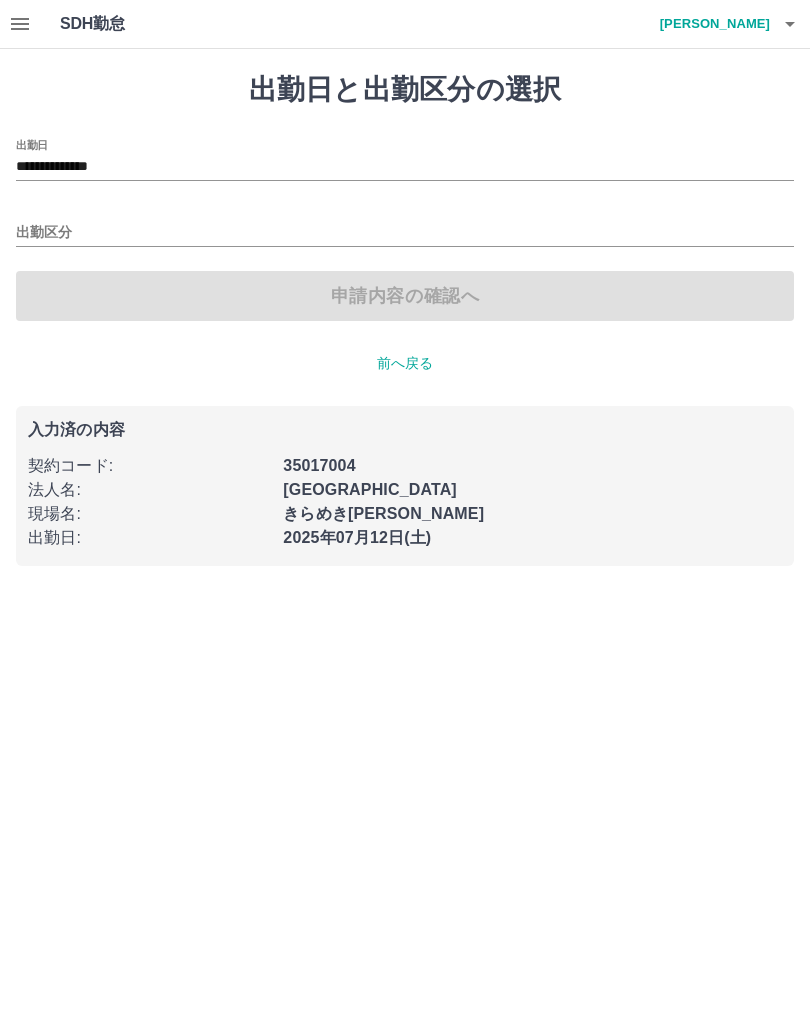 click on "**********" at bounding box center [405, 167] 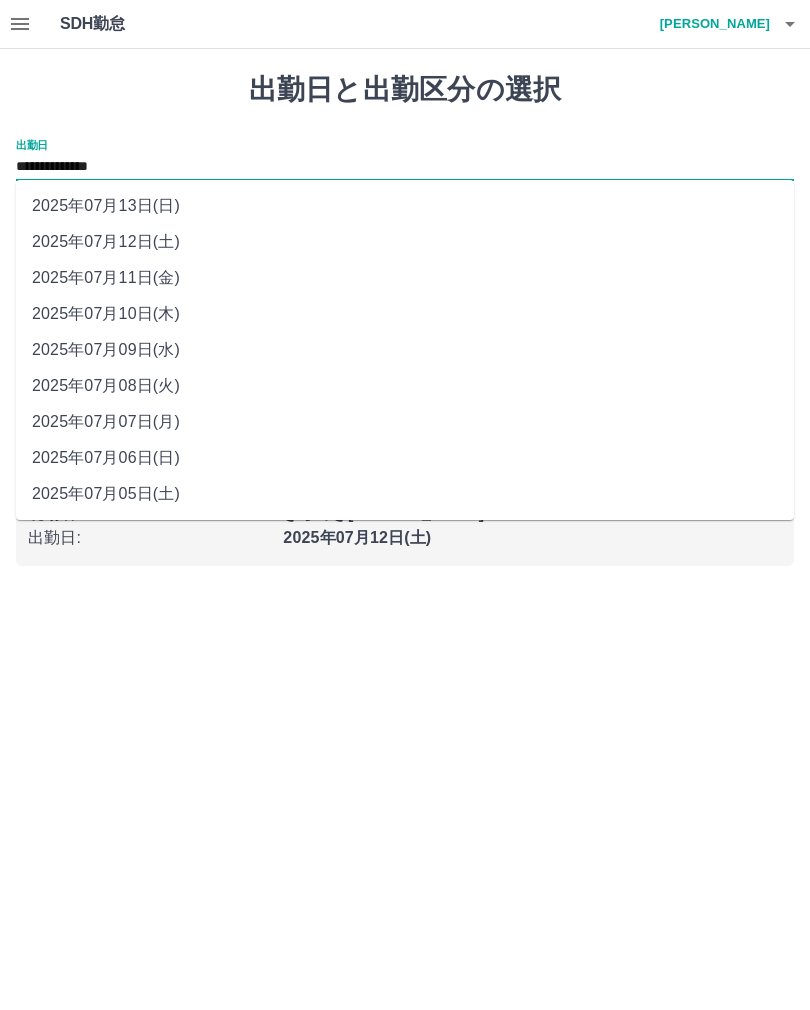 click on "2025年07月09日(水)" at bounding box center [405, 350] 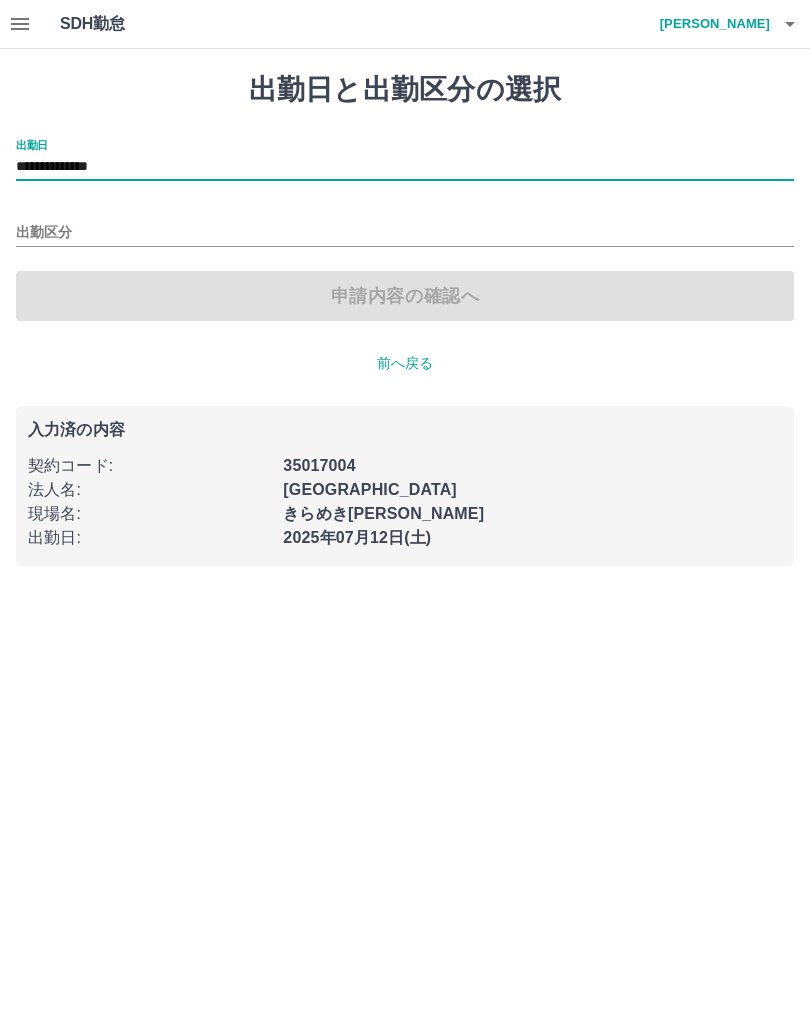 click on "出勤区分" at bounding box center [405, 233] 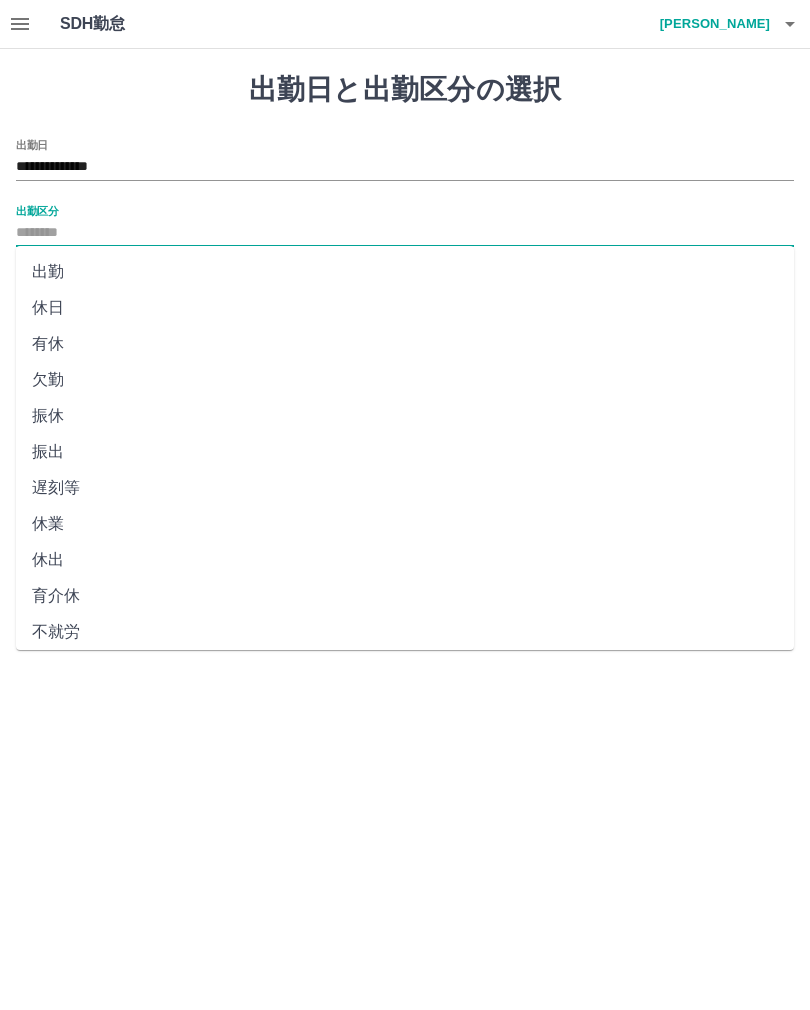 click on "出勤" at bounding box center (405, 272) 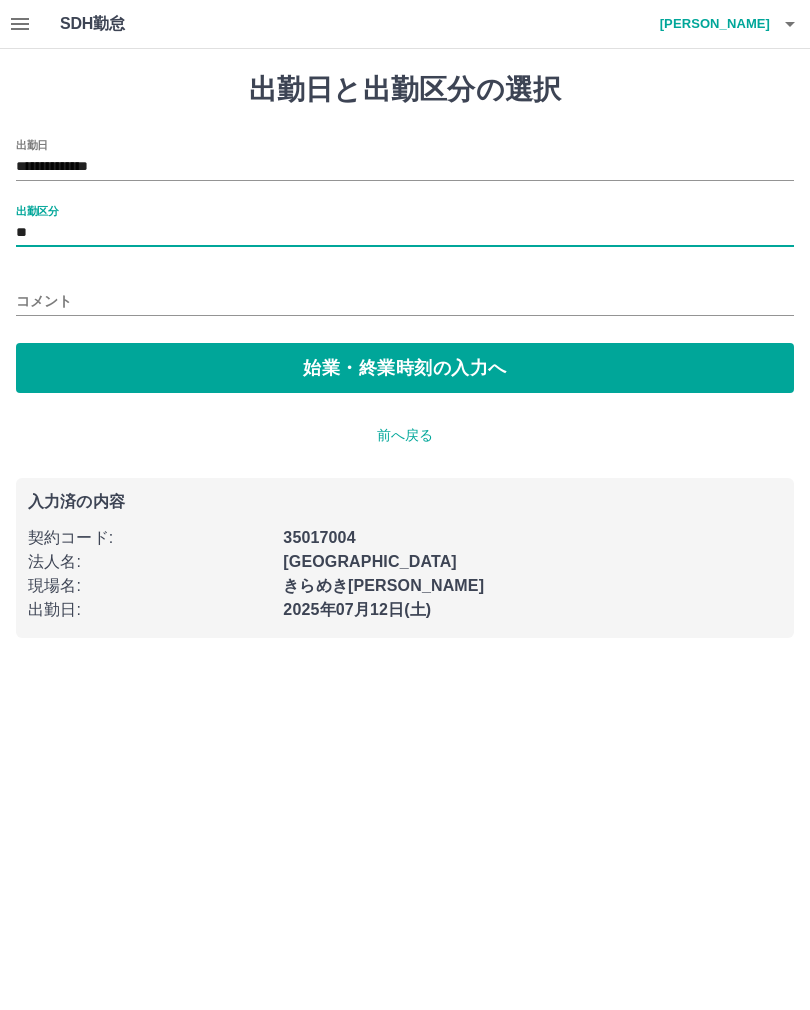 click on "始業・終業時刻の入力へ" at bounding box center (405, 368) 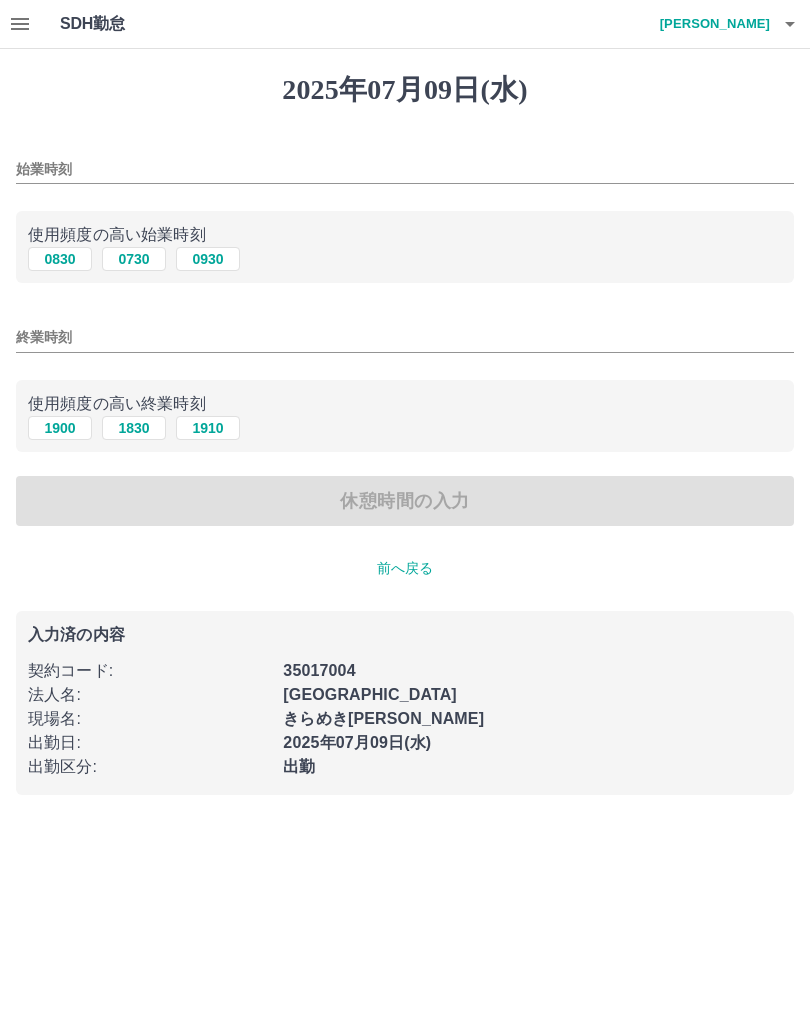 click on "始業時刻" at bounding box center [405, 169] 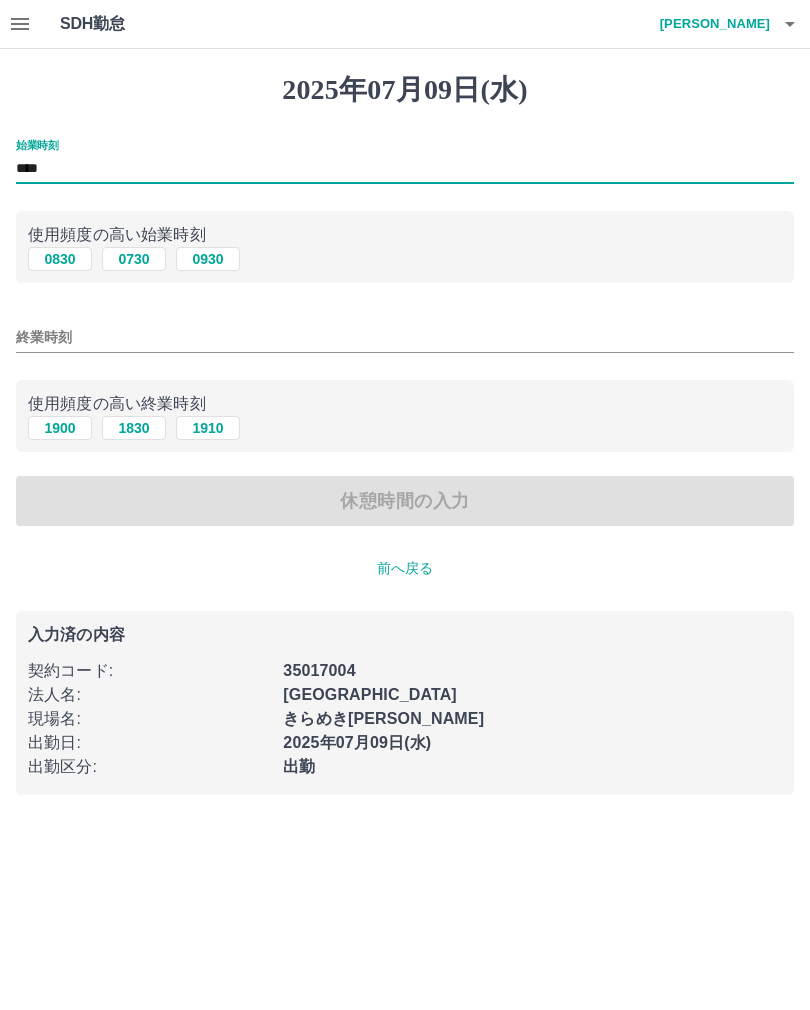type on "****" 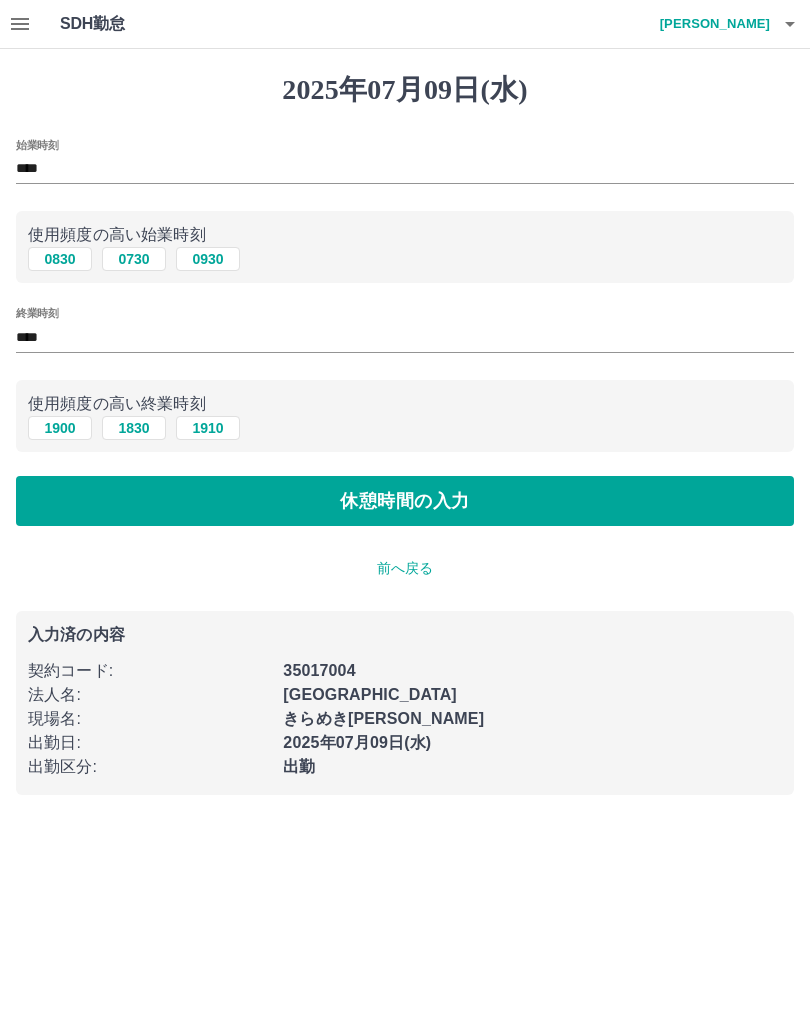 click on "休憩時間の入力" at bounding box center [405, 501] 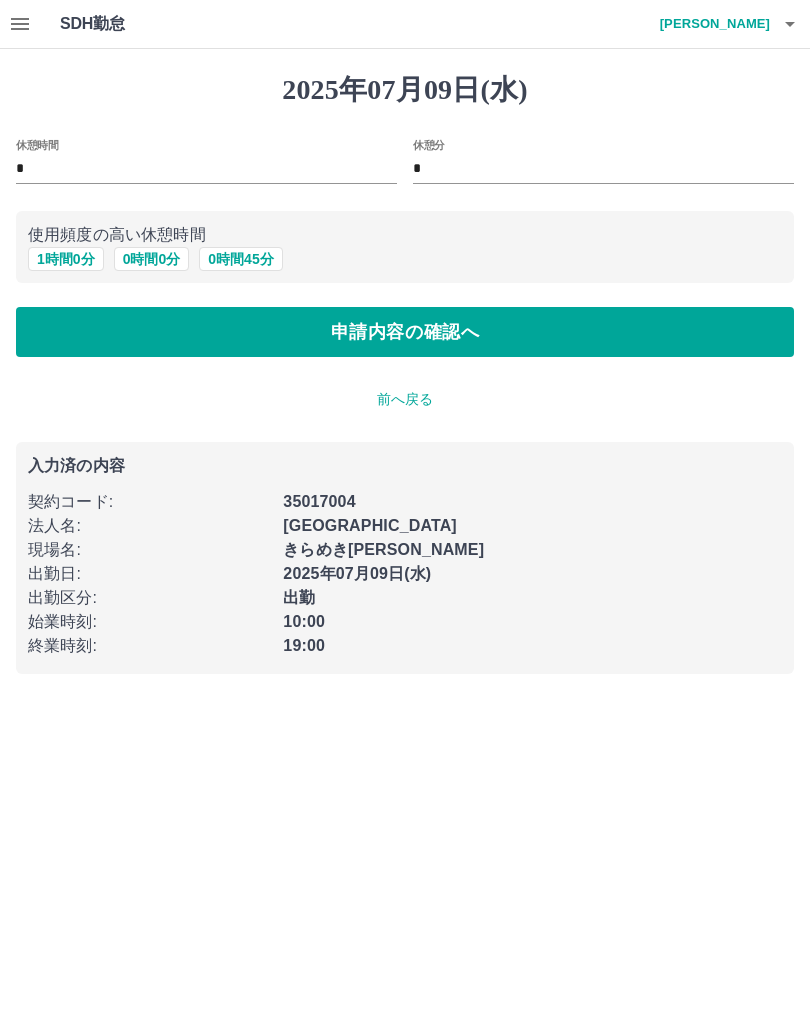 click on "1 時間 0 分" at bounding box center [66, 259] 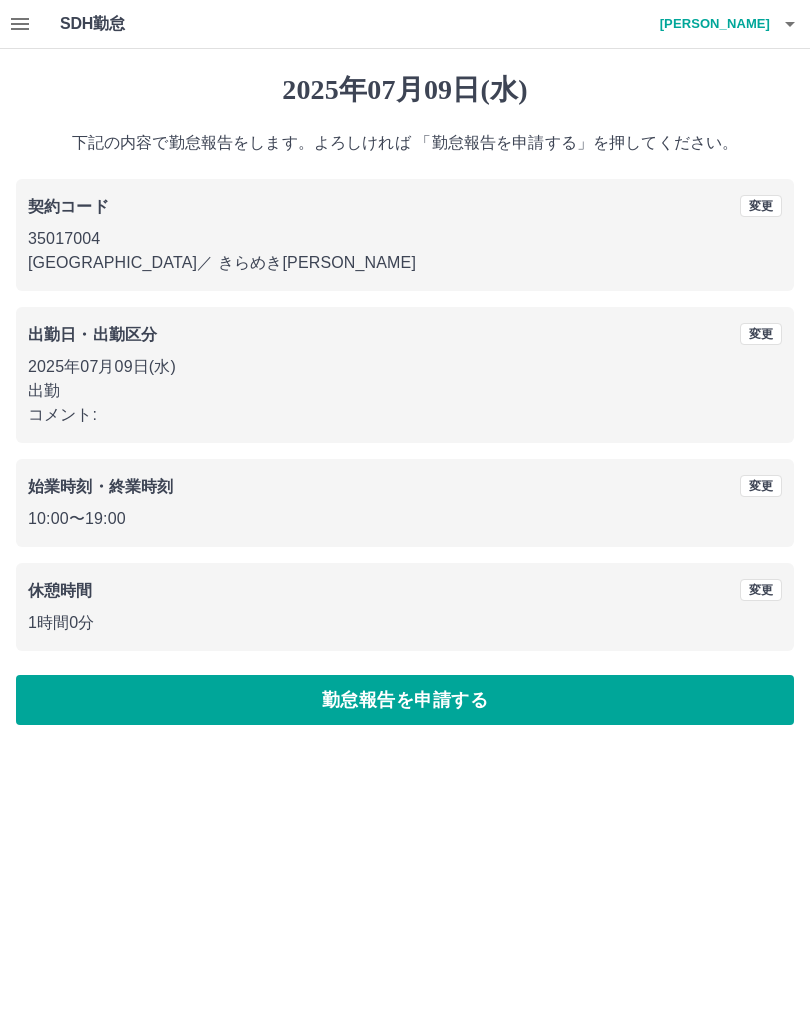 click on "勤怠報告を申請する" at bounding box center [405, 700] 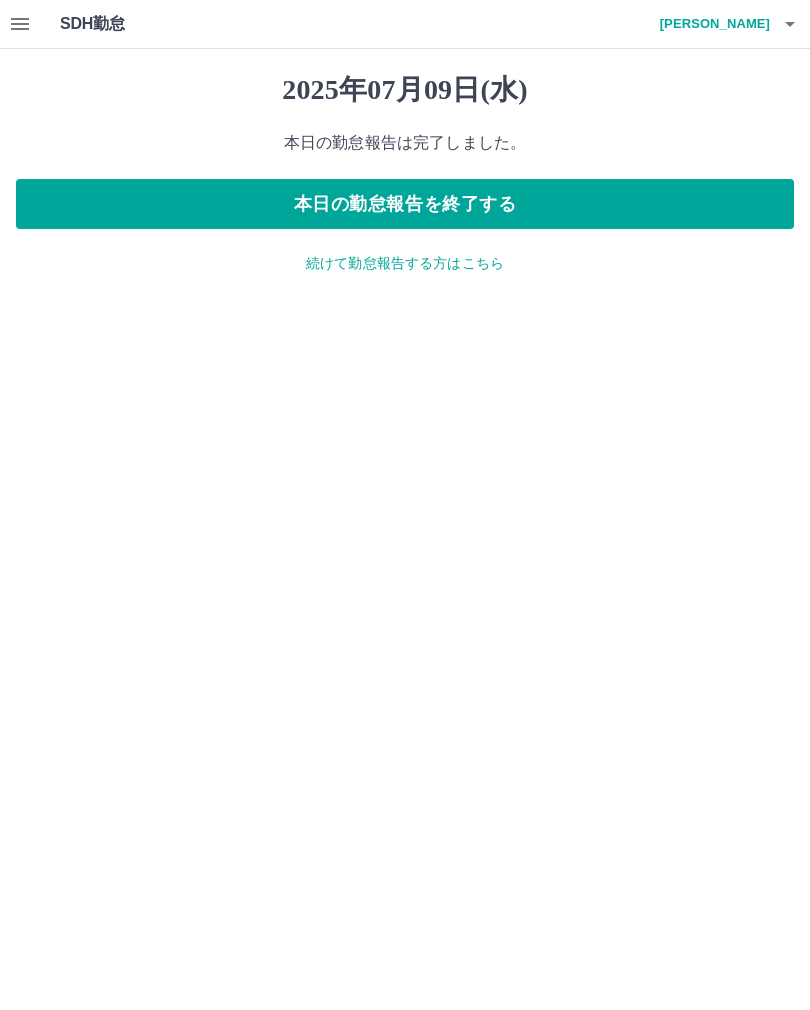 click on "続けて勤怠報告する方はこちら" at bounding box center [405, 263] 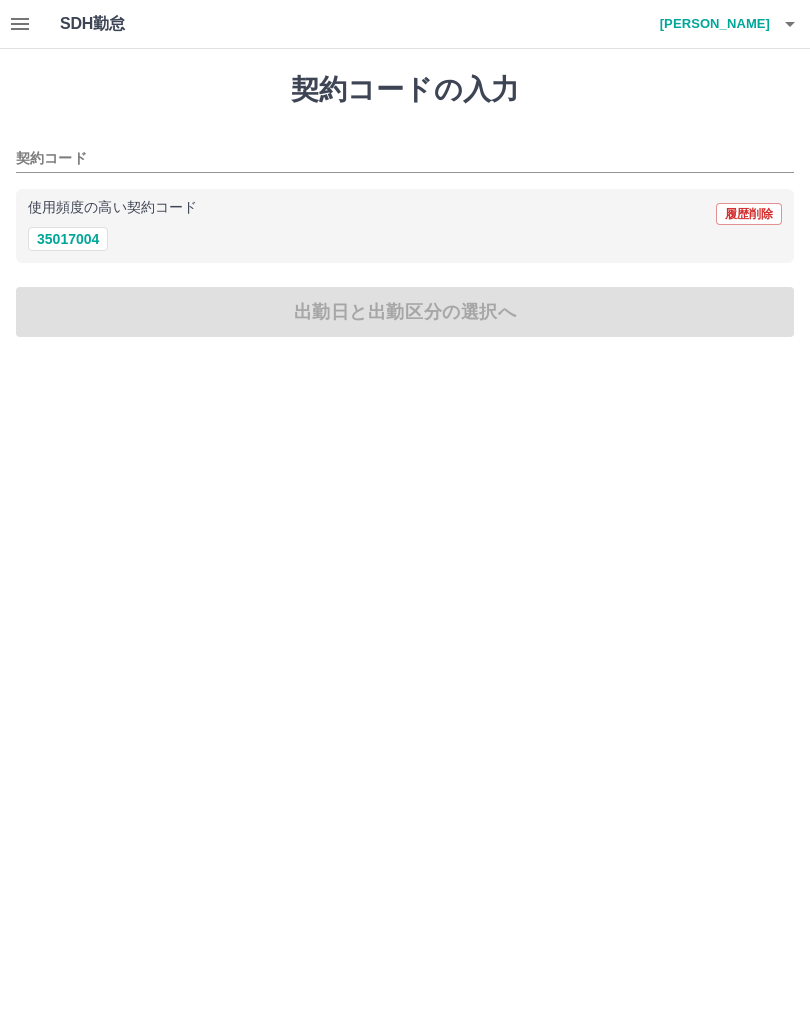 click on "35017004" at bounding box center [68, 239] 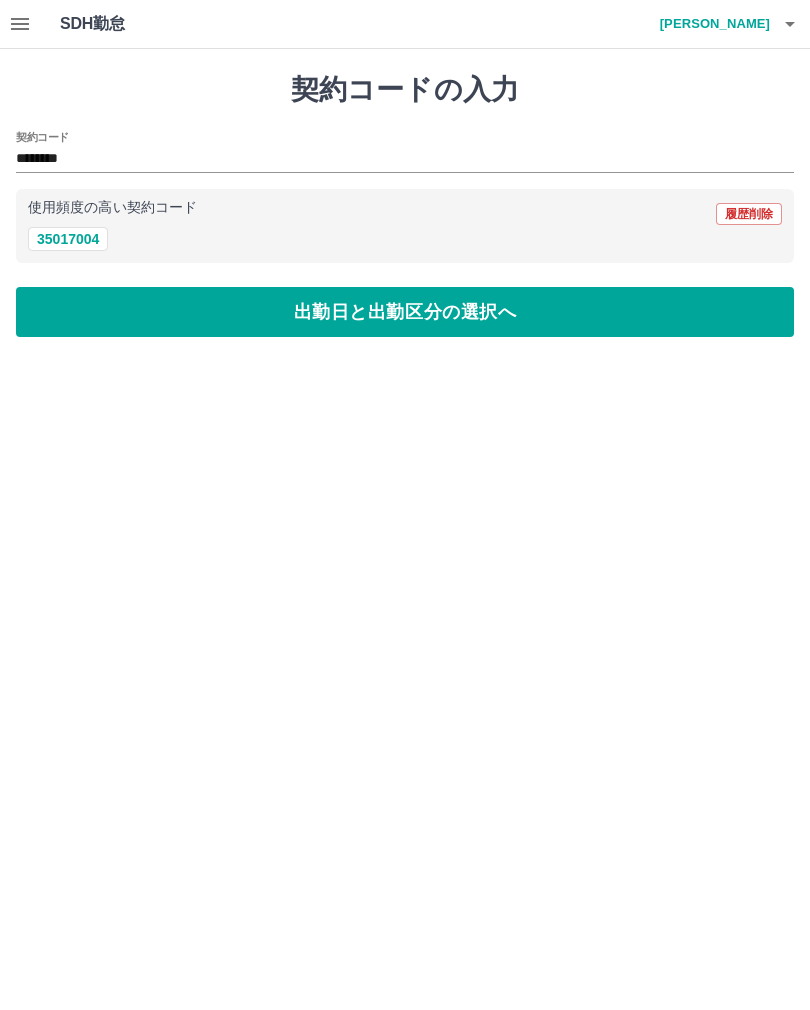 click on "出勤日と出勤区分の選択へ" at bounding box center [405, 312] 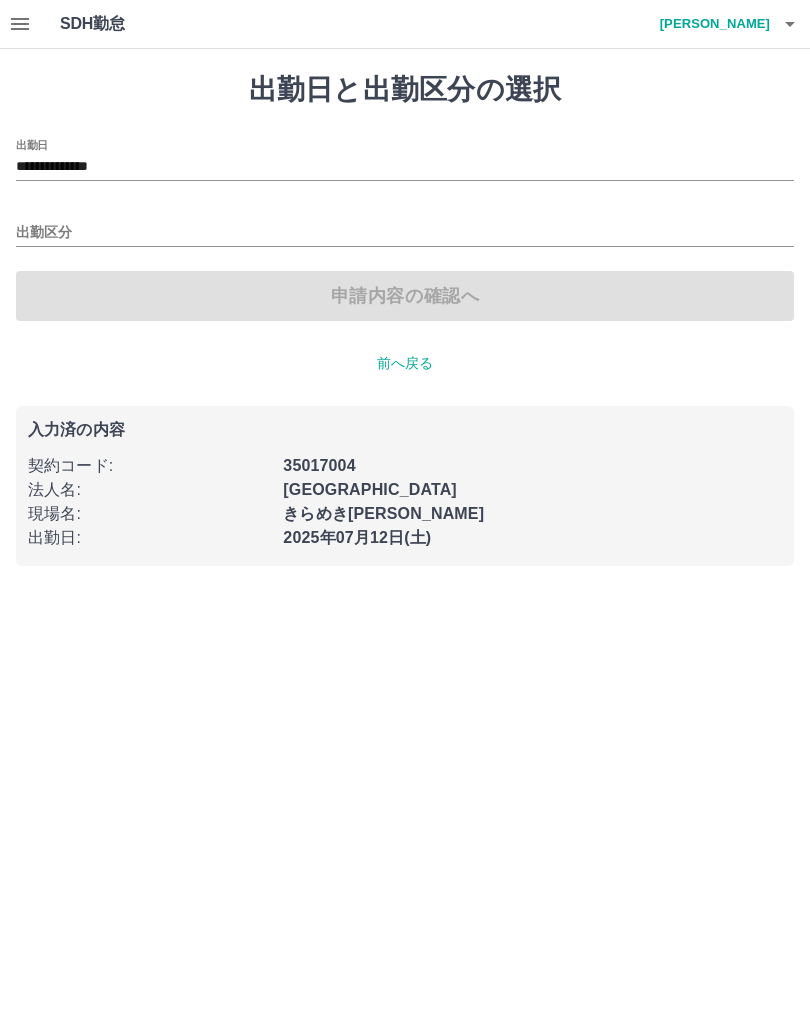 click on "**********" at bounding box center (405, 167) 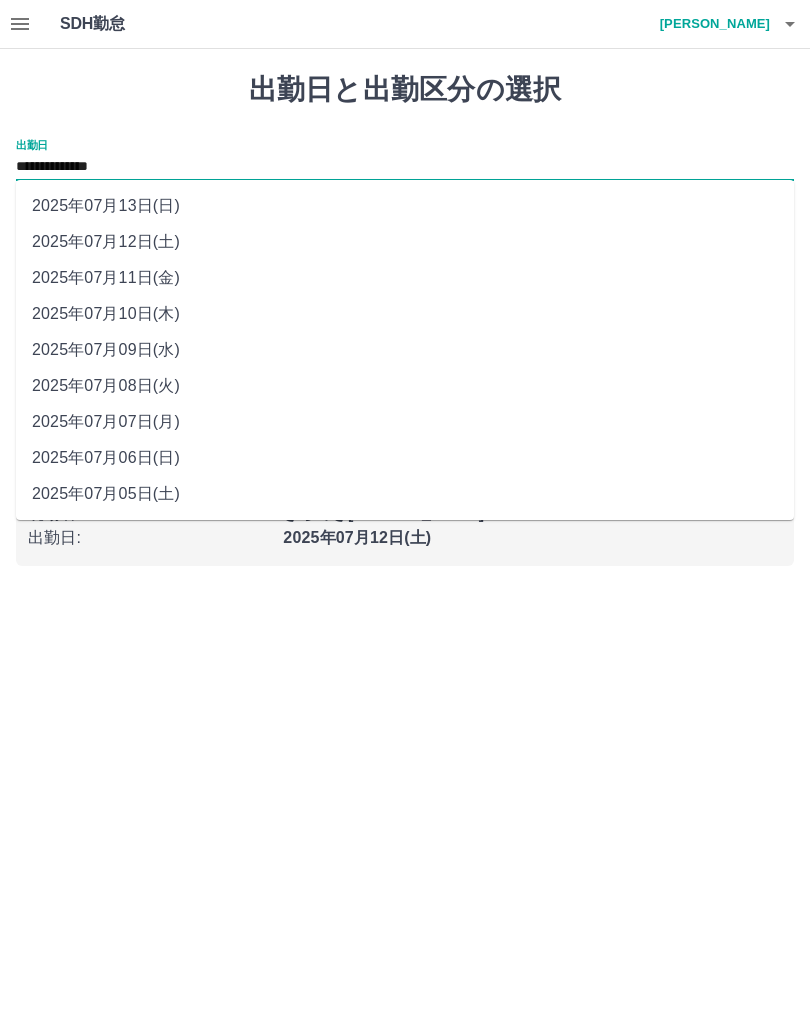 click on "2025年07月10日(木)" at bounding box center [405, 314] 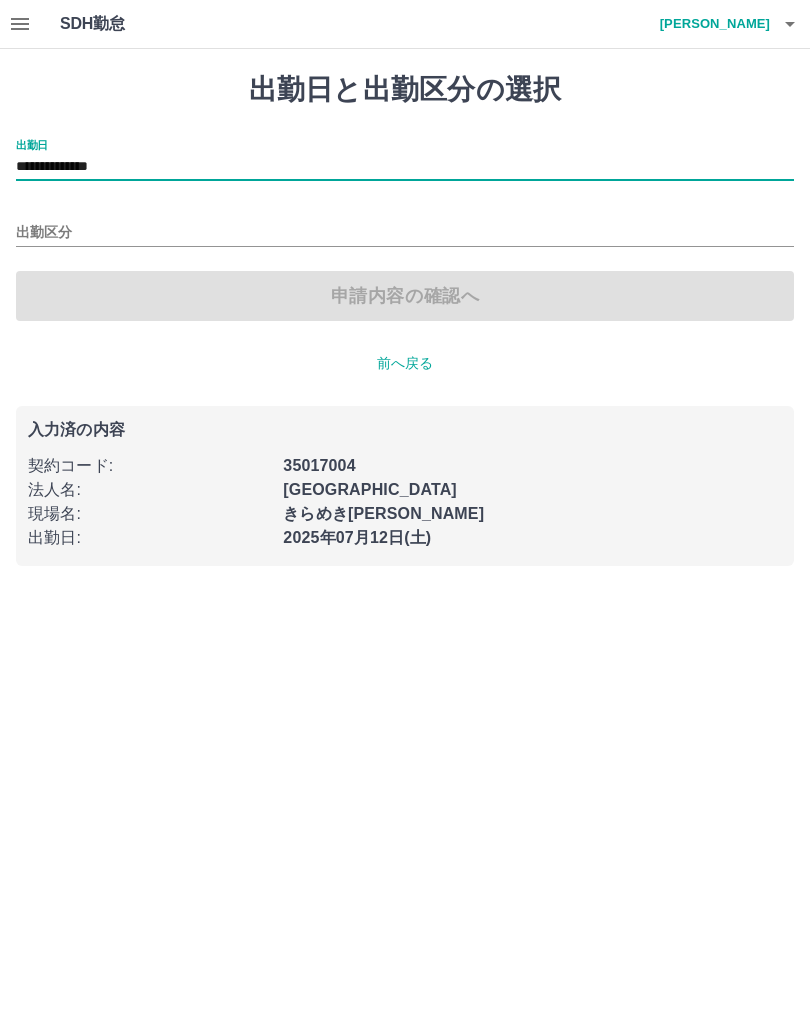 click on "出勤区分" at bounding box center (405, 233) 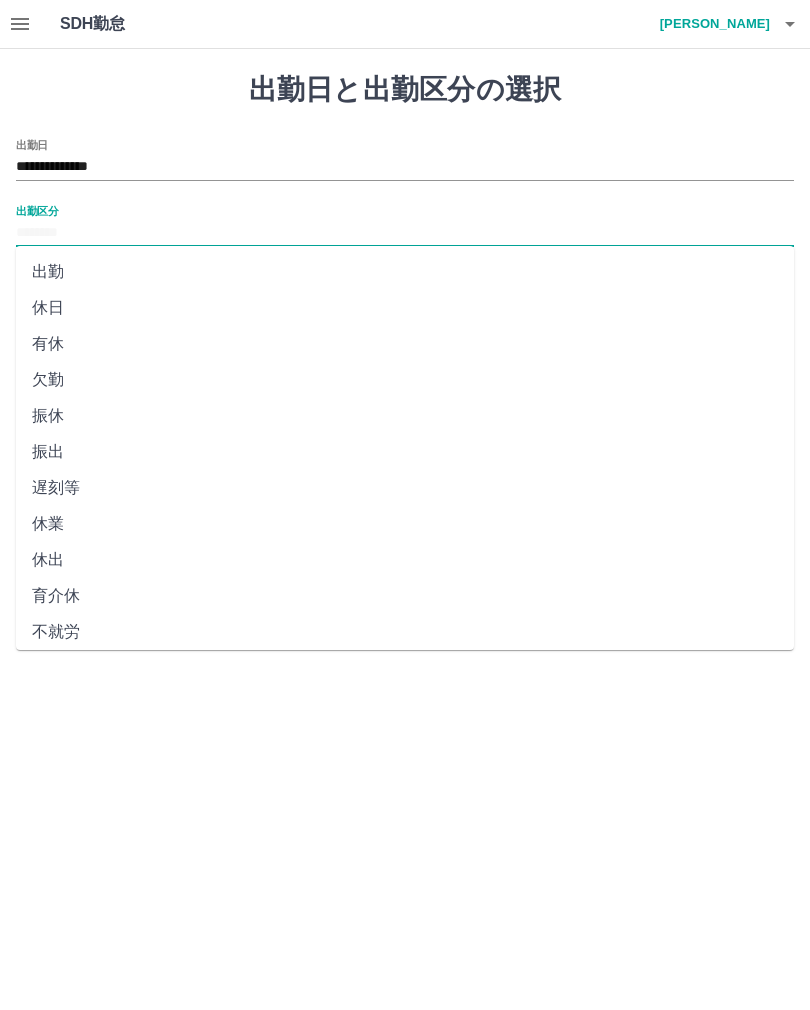 click on "振休" at bounding box center (405, 416) 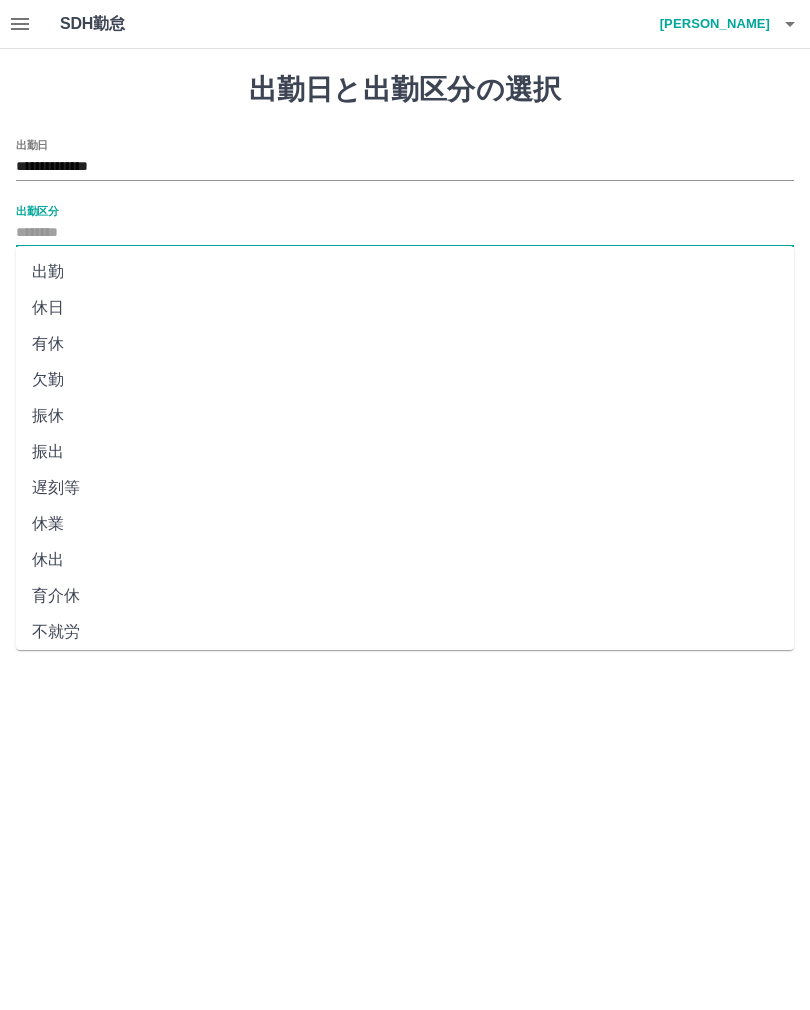 type on "**" 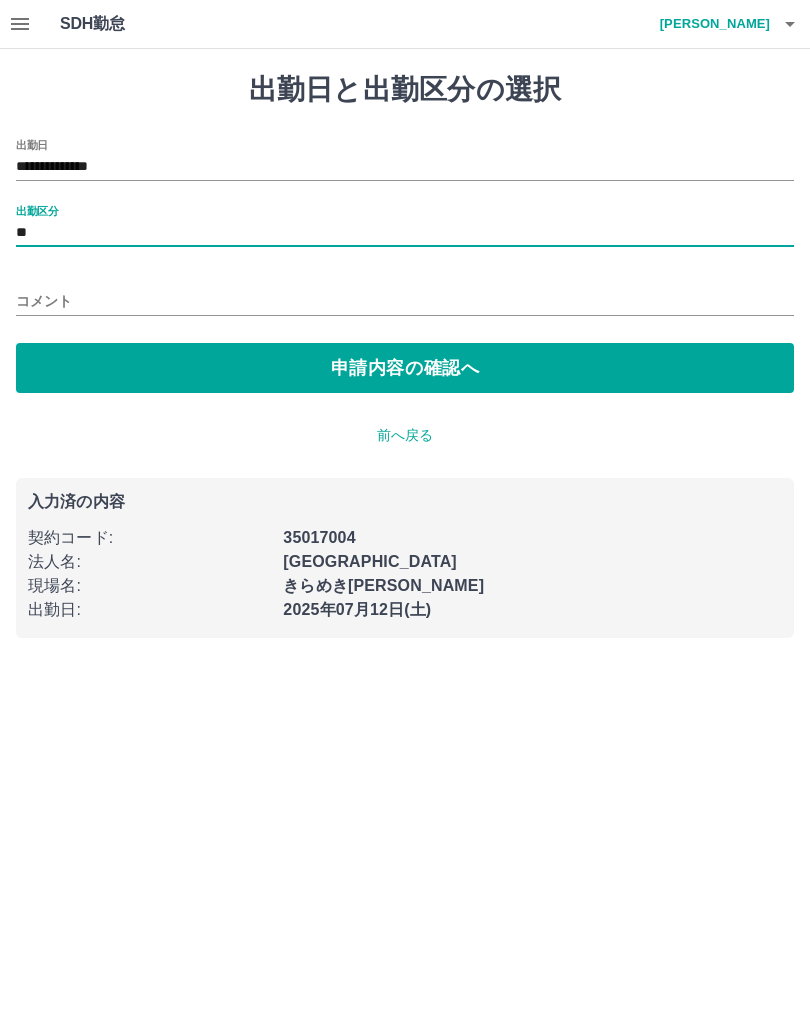 click on "コメント" at bounding box center [405, 301] 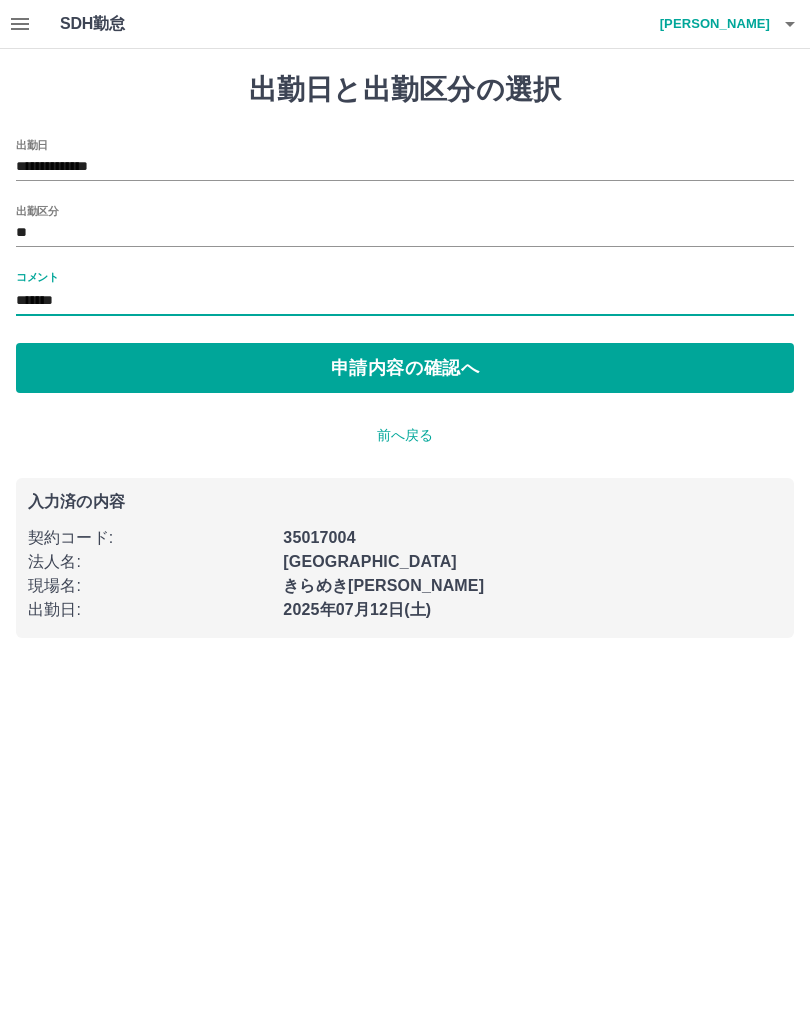 type on "********" 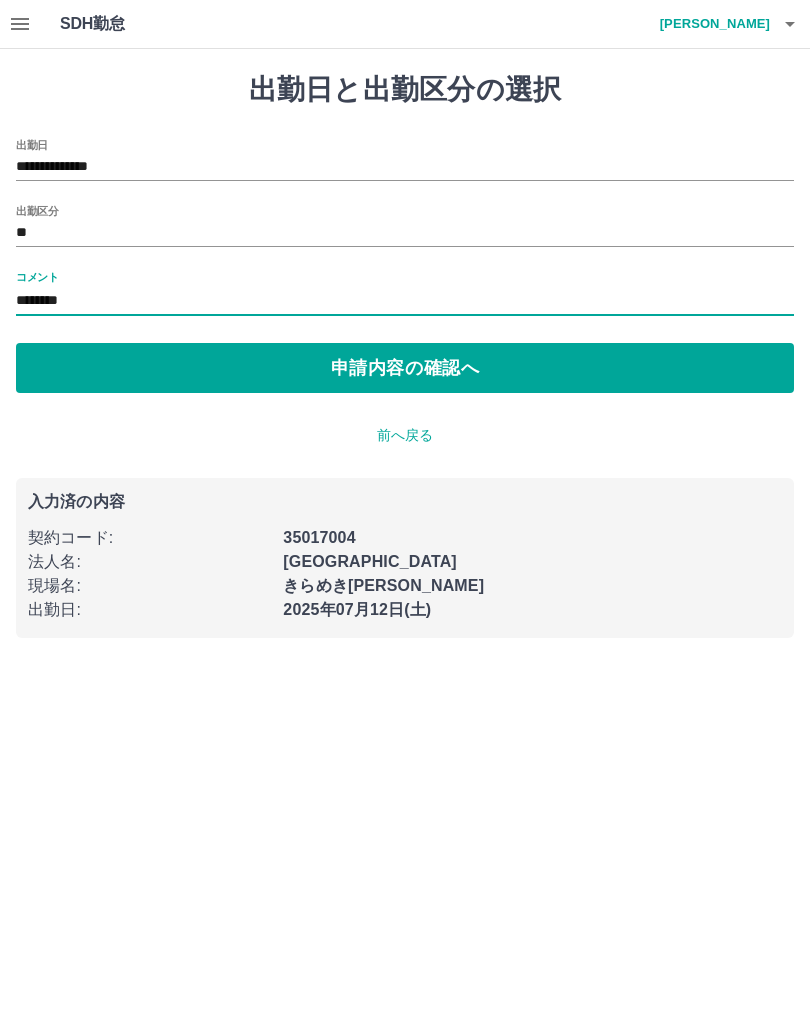click on "申請内容の確認へ" at bounding box center (405, 368) 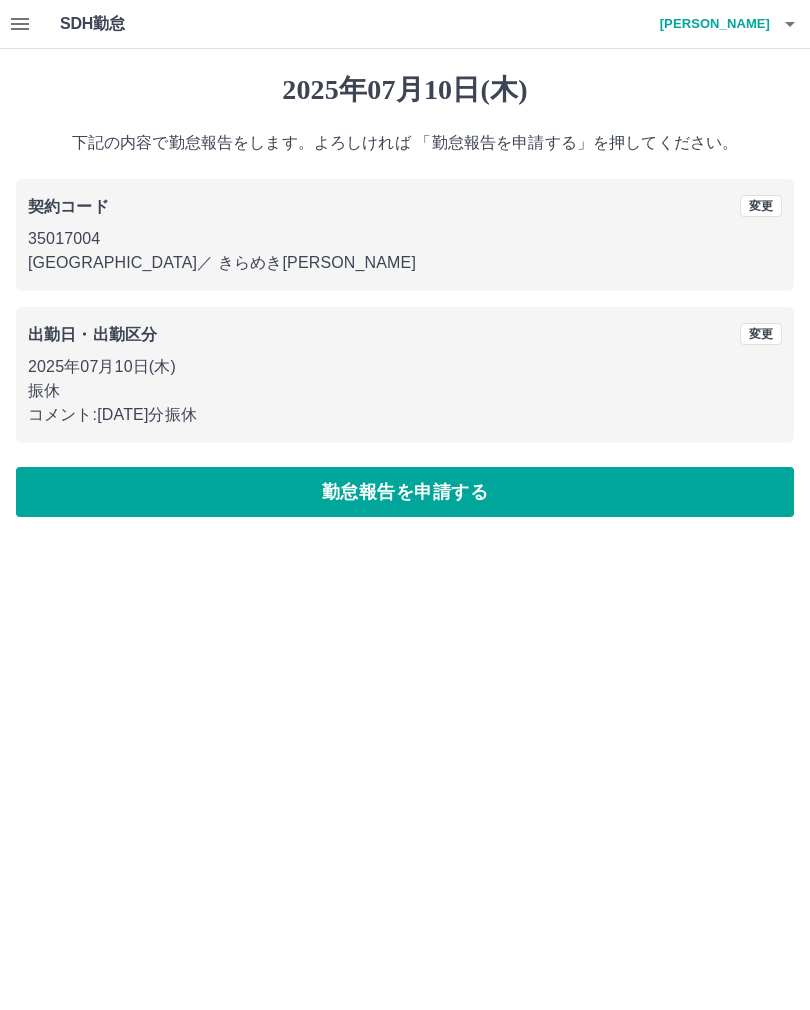 click on "勤怠報告を申請する" at bounding box center [405, 492] 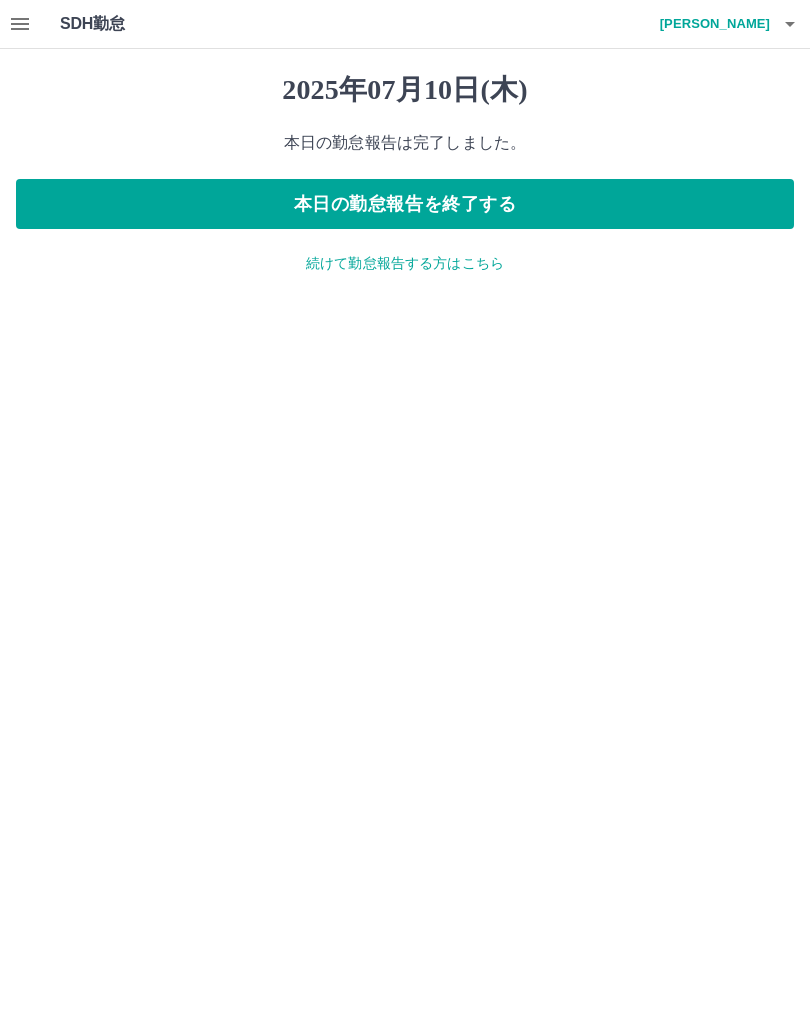 click on "続けて勤怠報告する方はこちら" at bounding box center [405, 263] 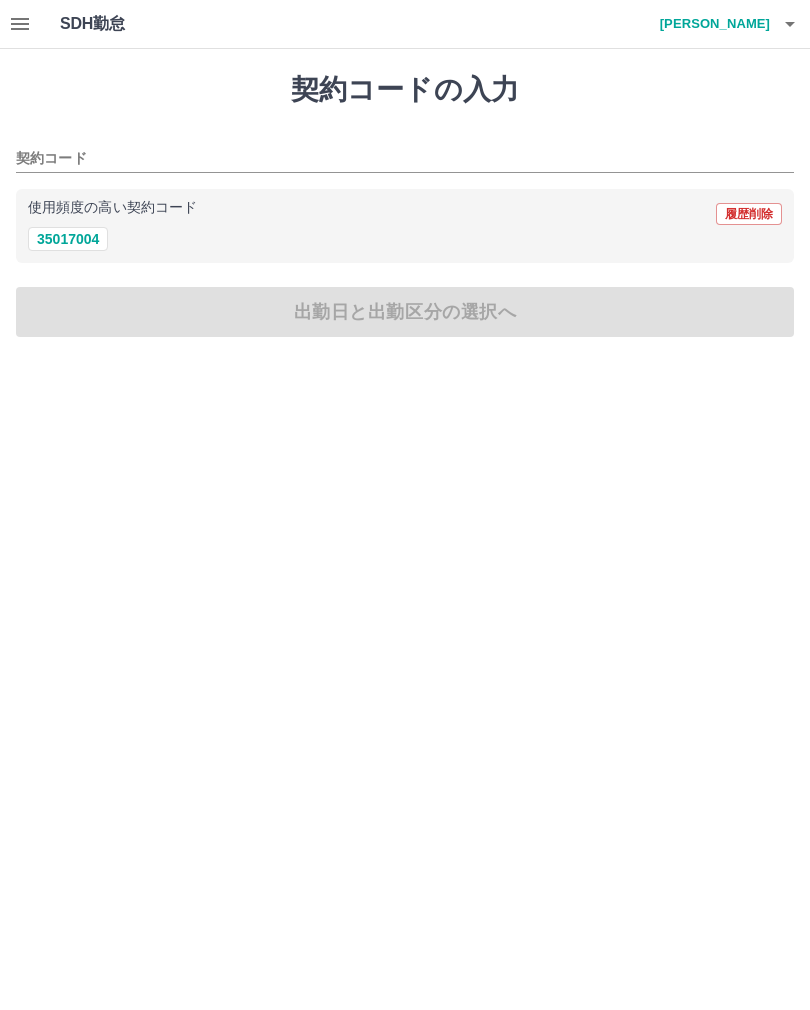 click on "35017004" at bounding box center (68, 239) 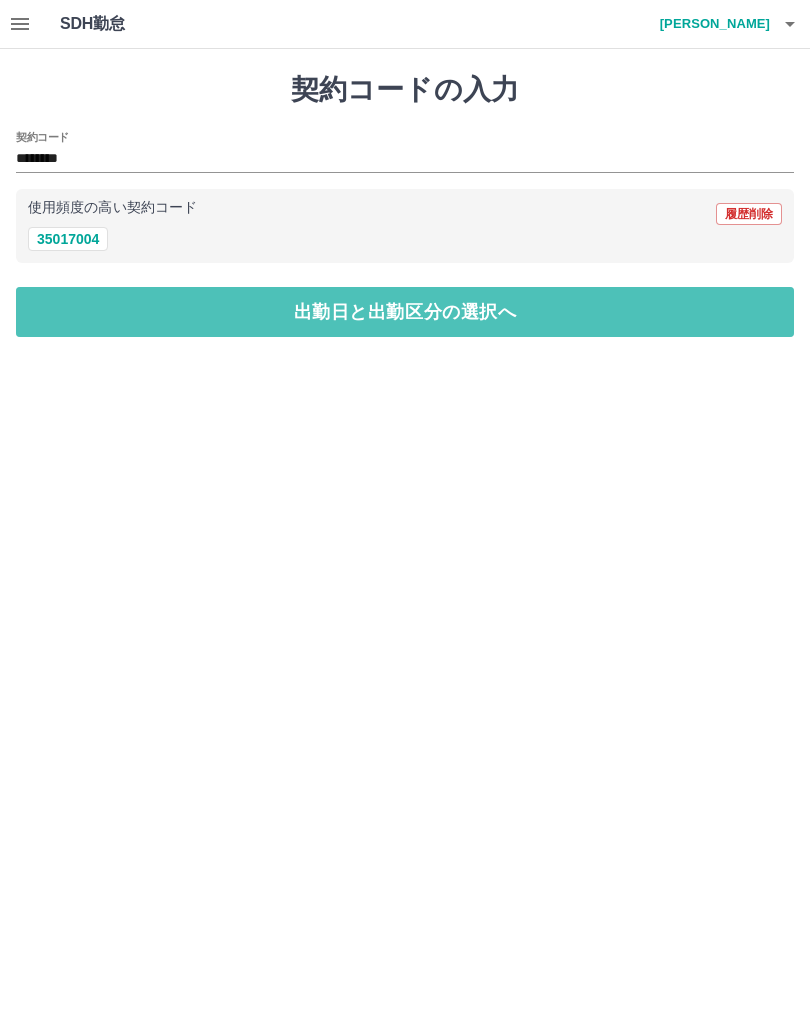 click on "出勤日と出勤区分の選択へ" at bounding box center (405, 312) 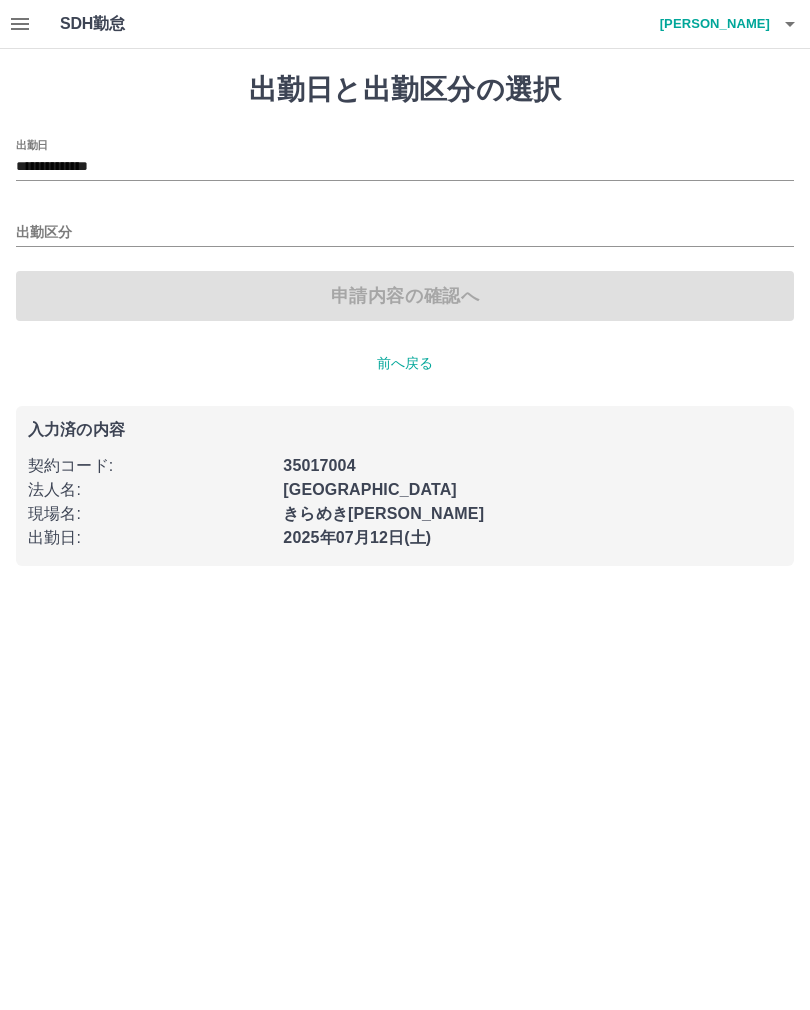 click on "**********" at bounding box center [405, 167] 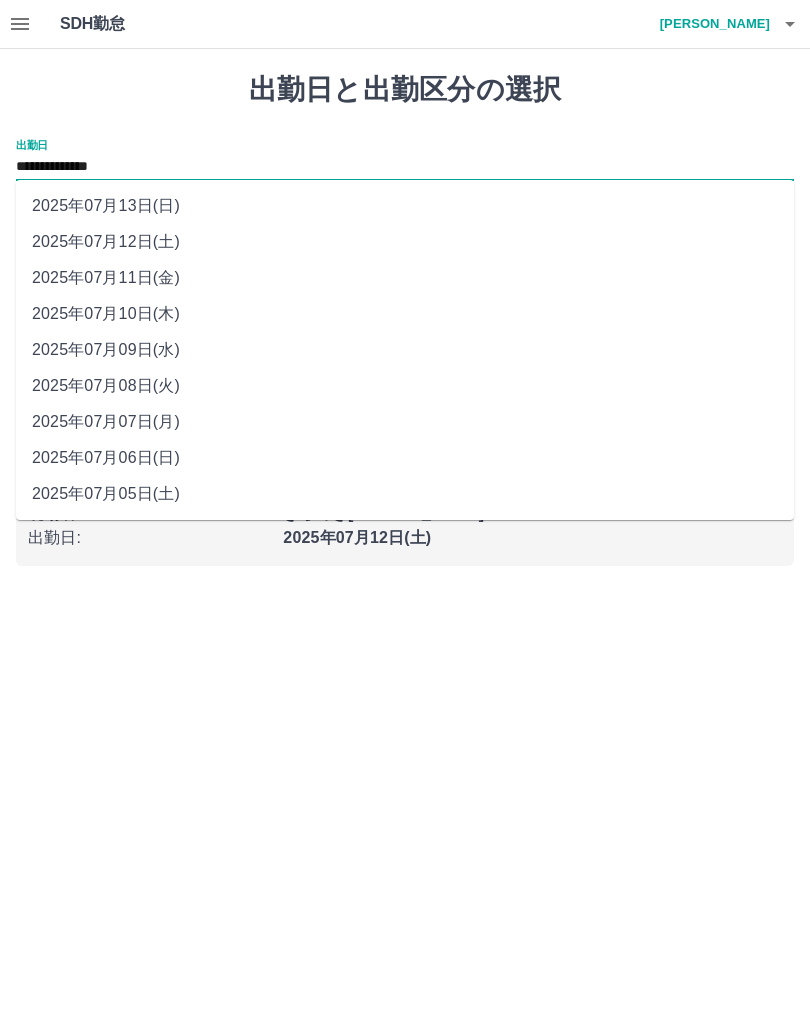 click on "2025年07月11日(金)" at bounding box center (405, 278) 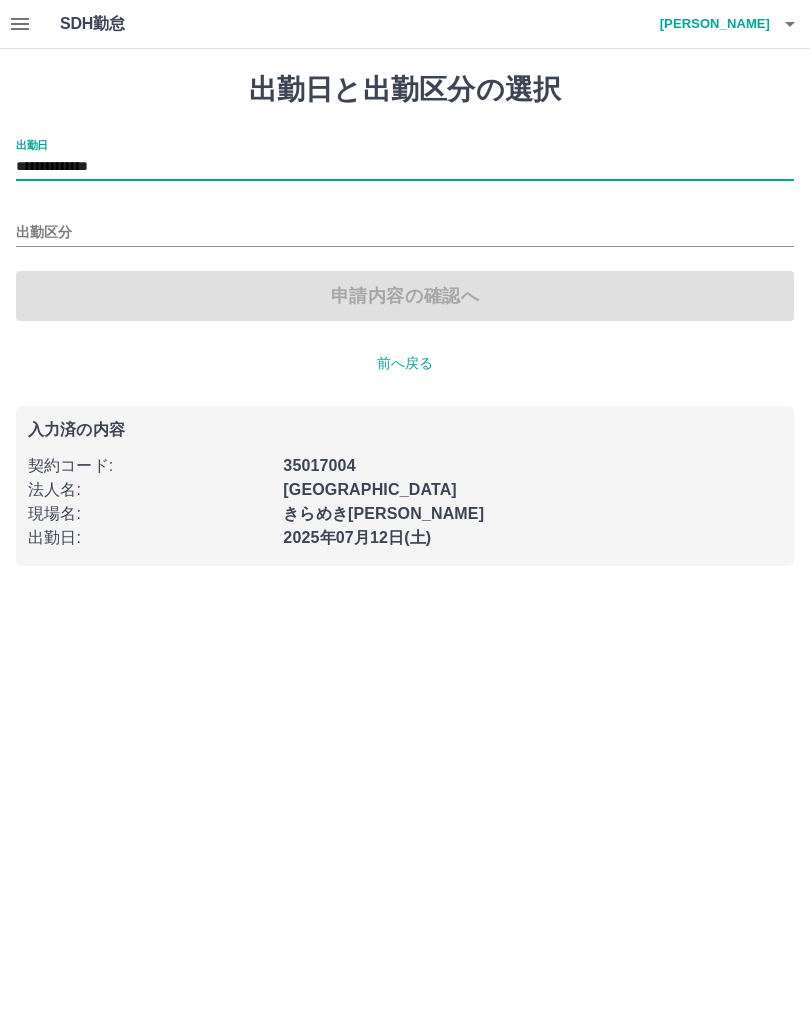 click on "出勤区分" at bounding box center [405, 233] 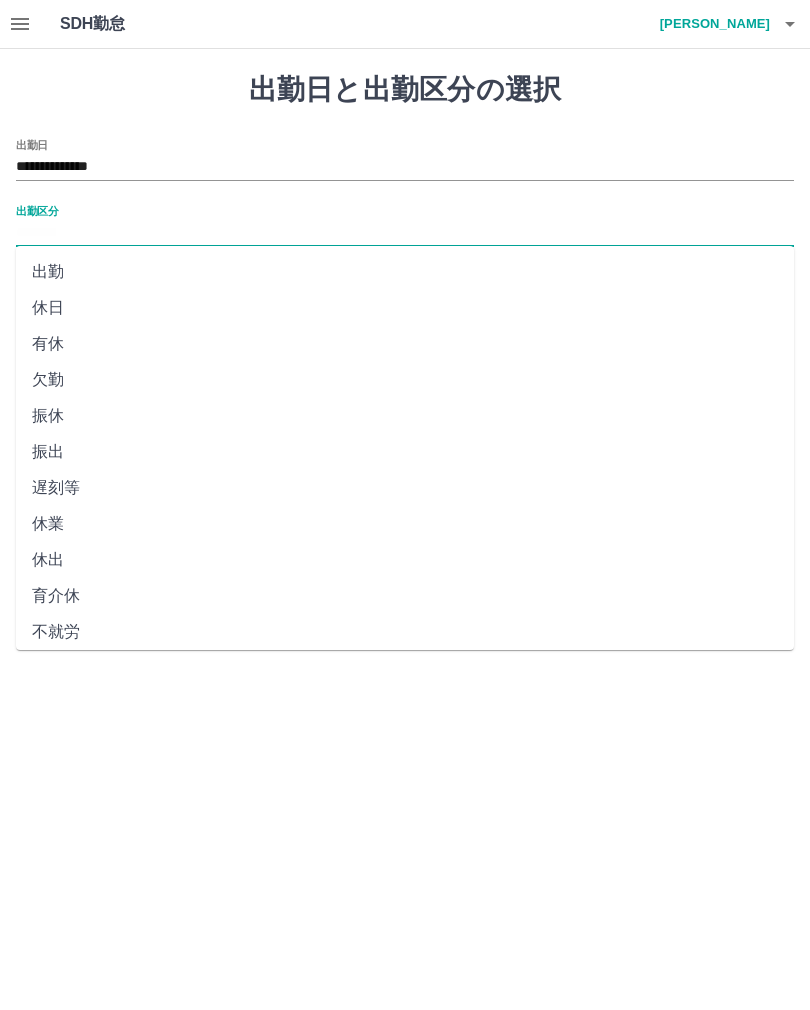 click on "出勤" at bounding box center [405, 272] 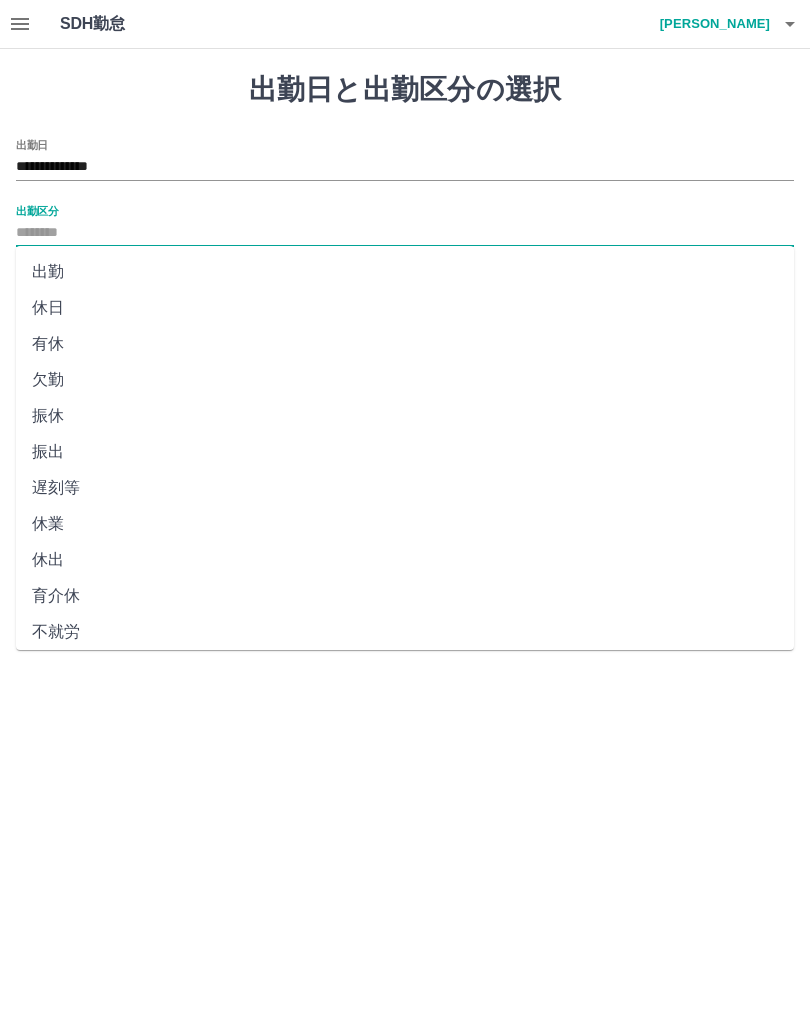 type on "**" 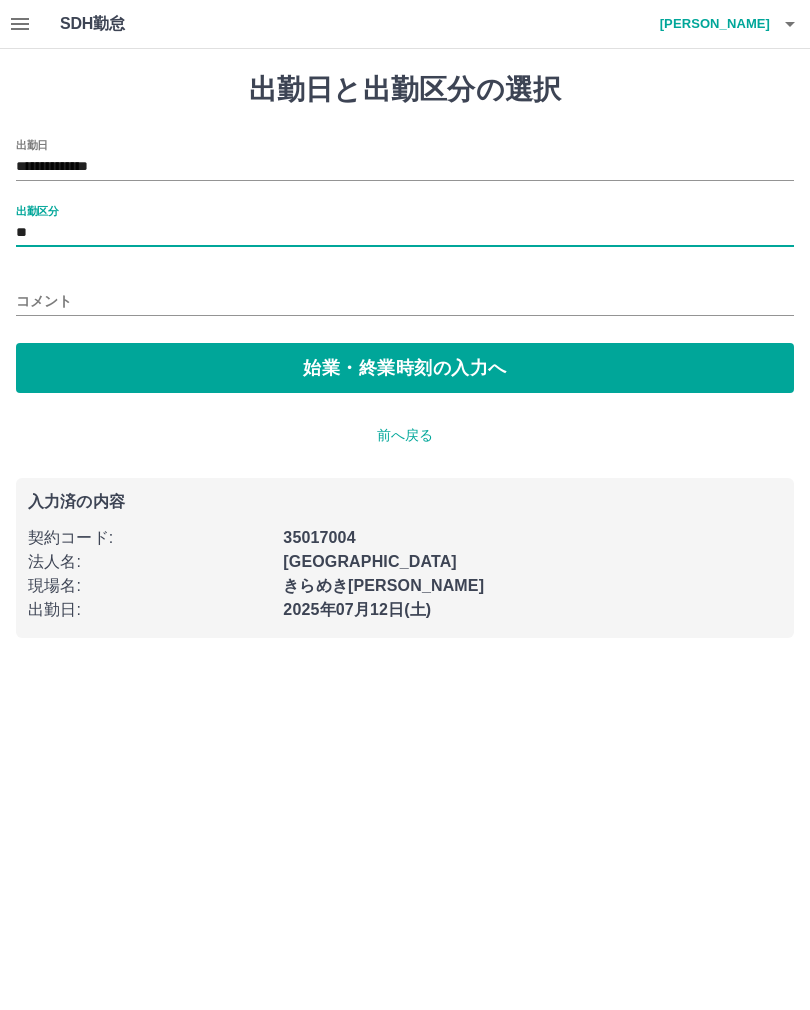 click on "始業・終業時刻の入力へ" at bounding box center (405, 368) 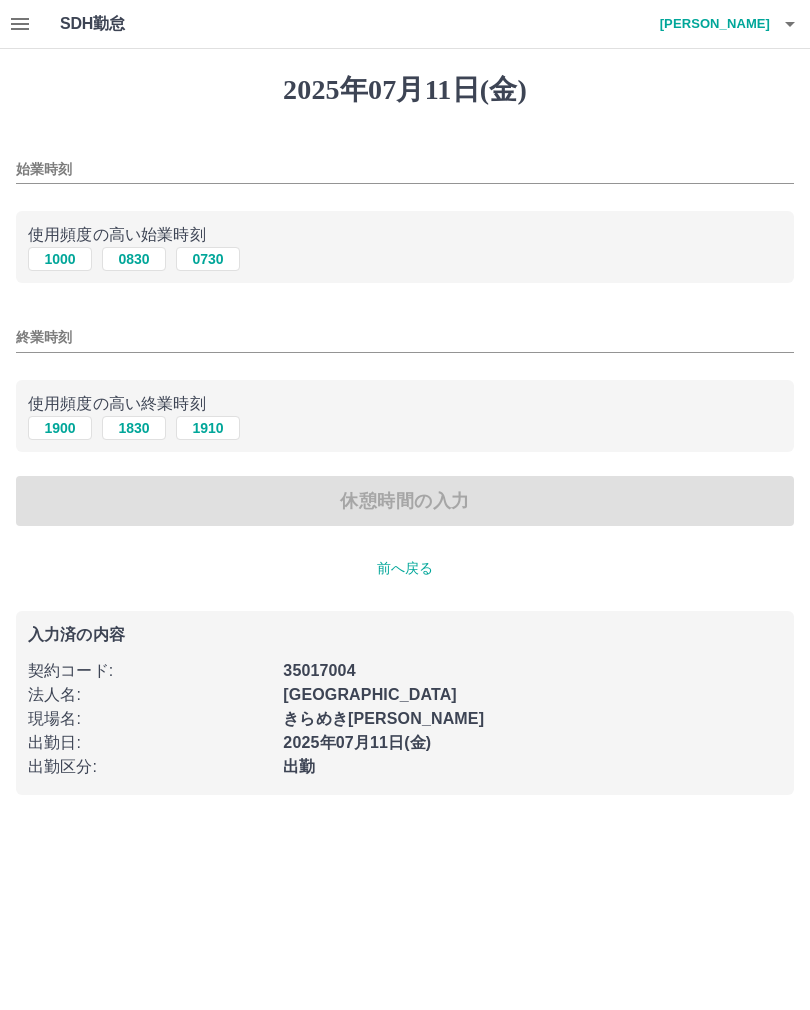 click on "1000" at bounding box center (60, 259) 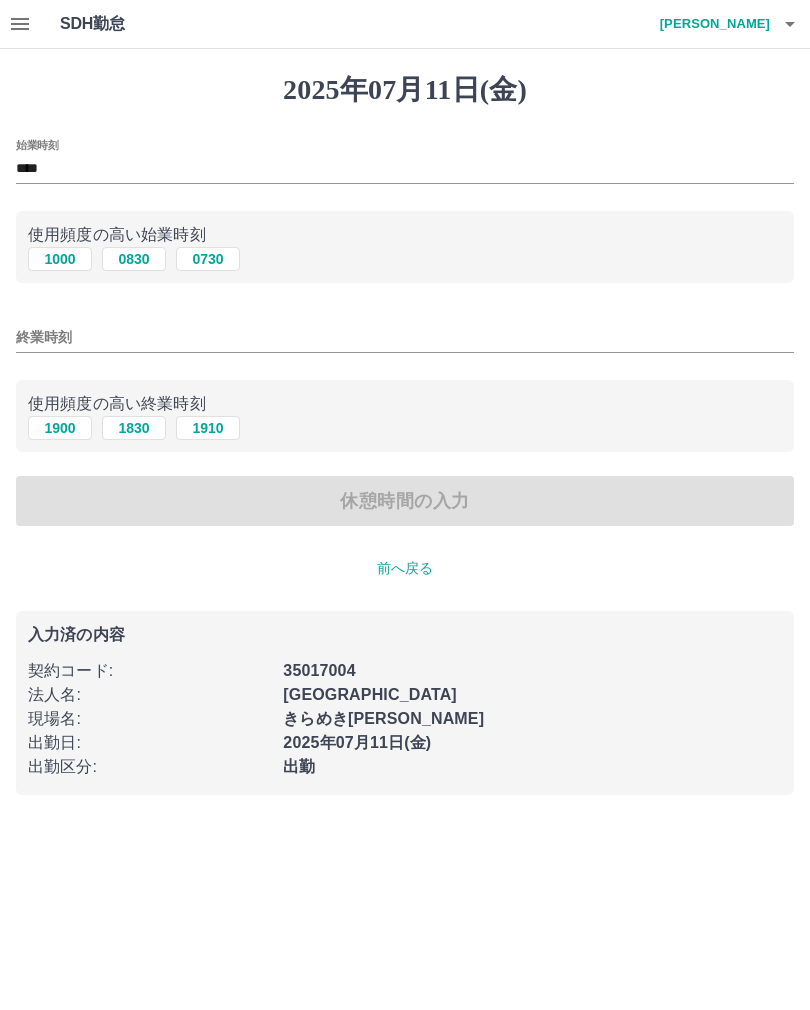click on "1900" at bounding box center [60, 428] 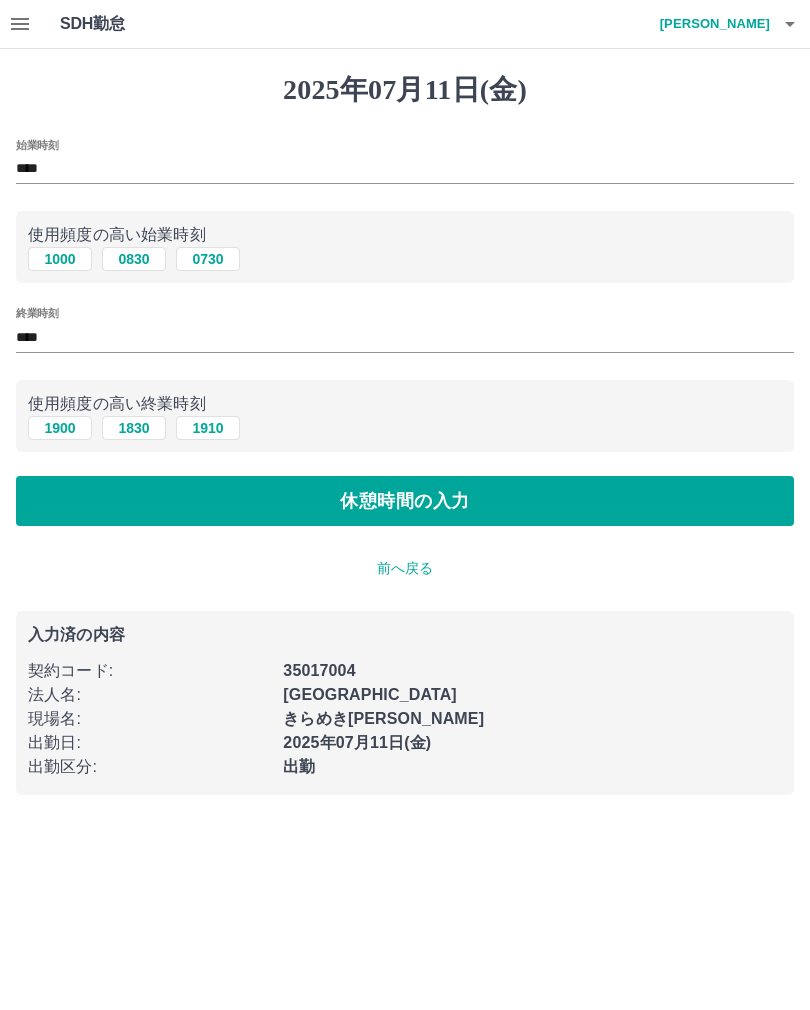 click on "休憩時間の入力" at bounding box center [405, 501] 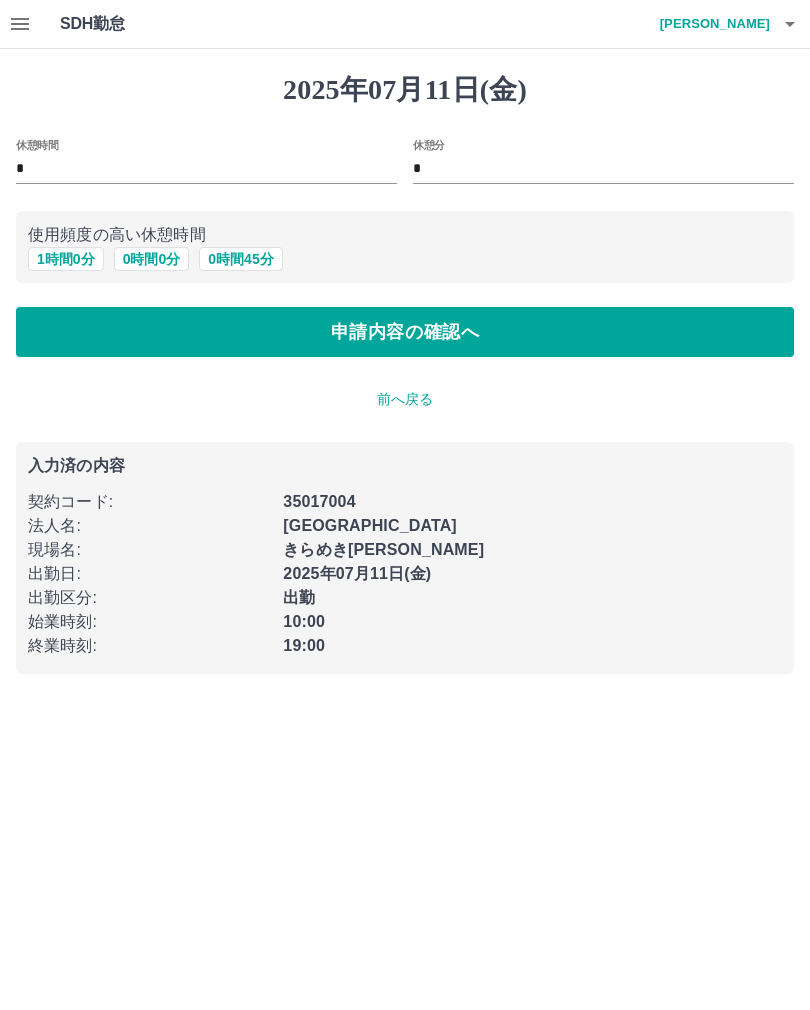 click on "1 時間 0 分" at bounding box center [66, 259] 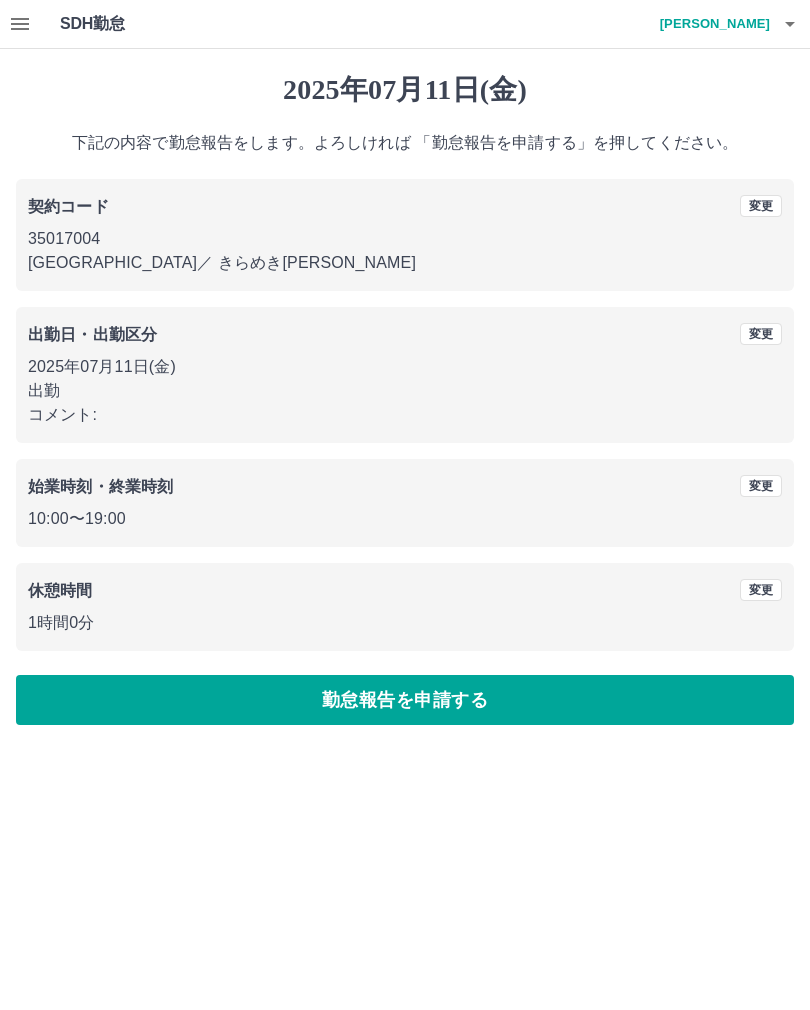 click on "勤怠報告を申請する" at bounding box center (405, 700) 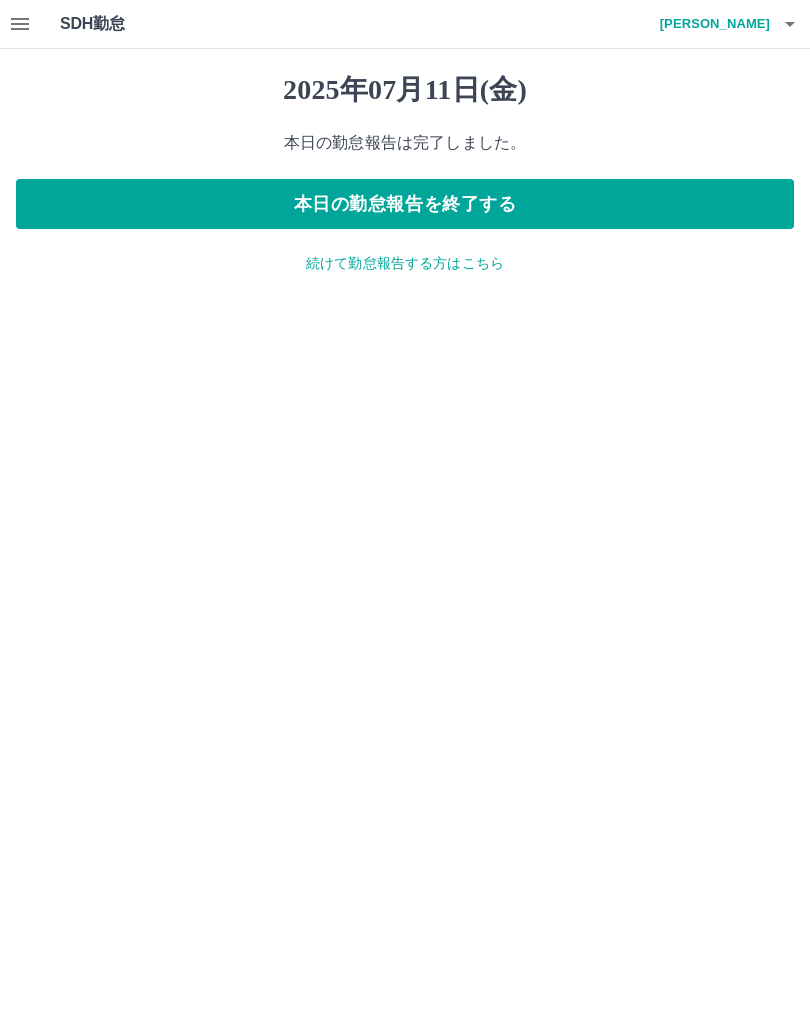 click on "続けて勤怠報告する方はこちら" at bounding box center (405, 263) 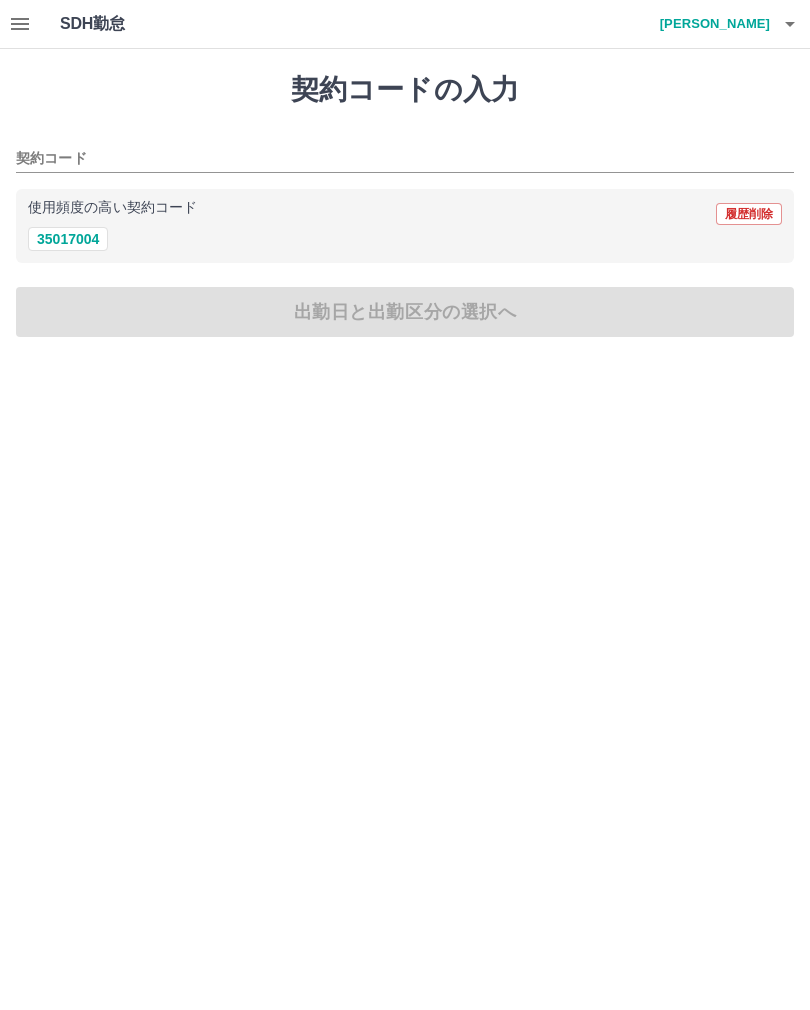 click on "使用頻度の高い契約コード 履歴削除" at bounding box center (405, 214) 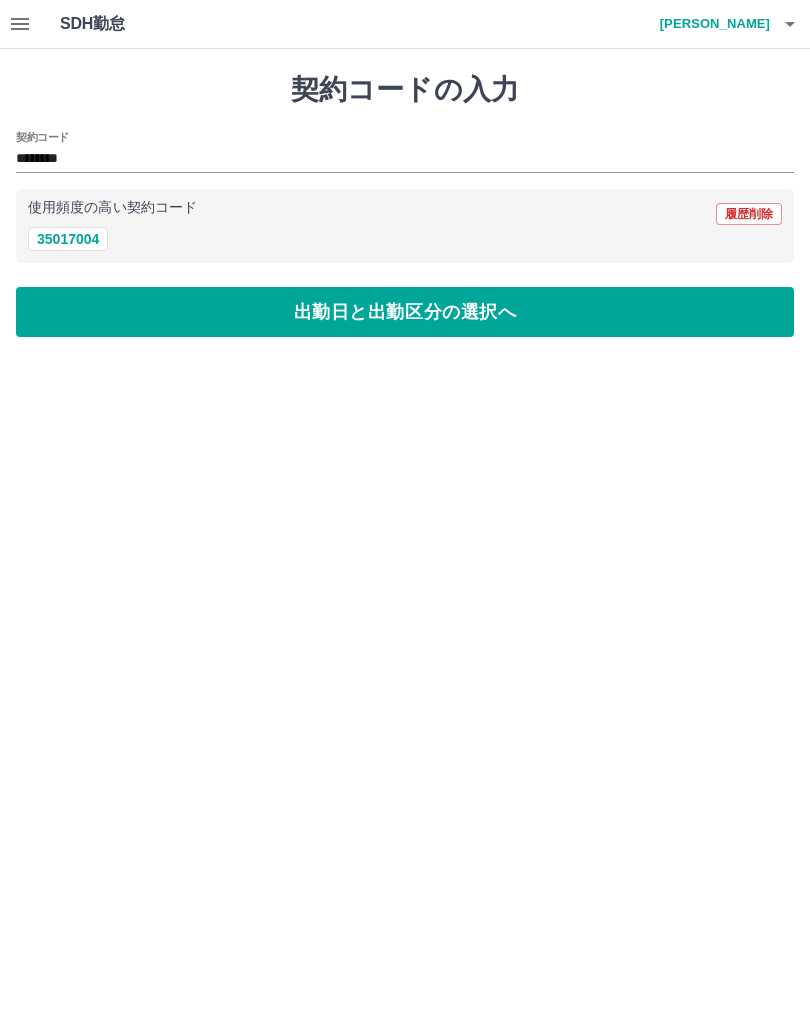 click on "出勤日と出勤区分の選択へ" at bounding box center (405, 312) 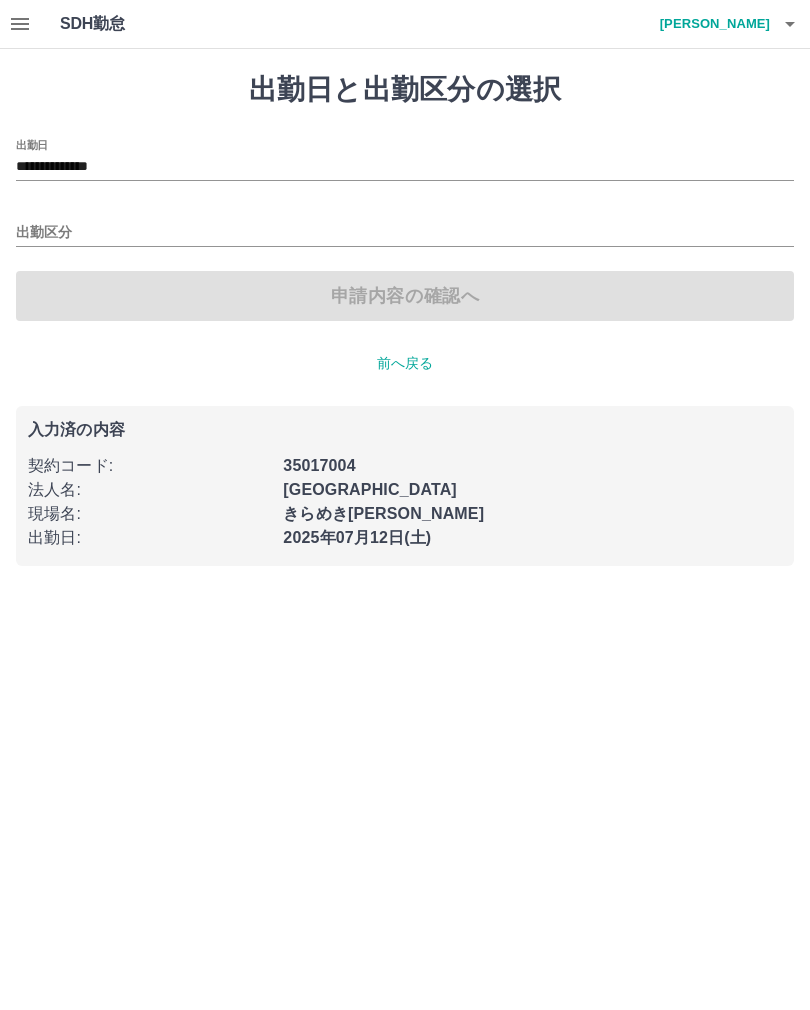 click on "笠原　瞳" at bounding box center [710, 24] 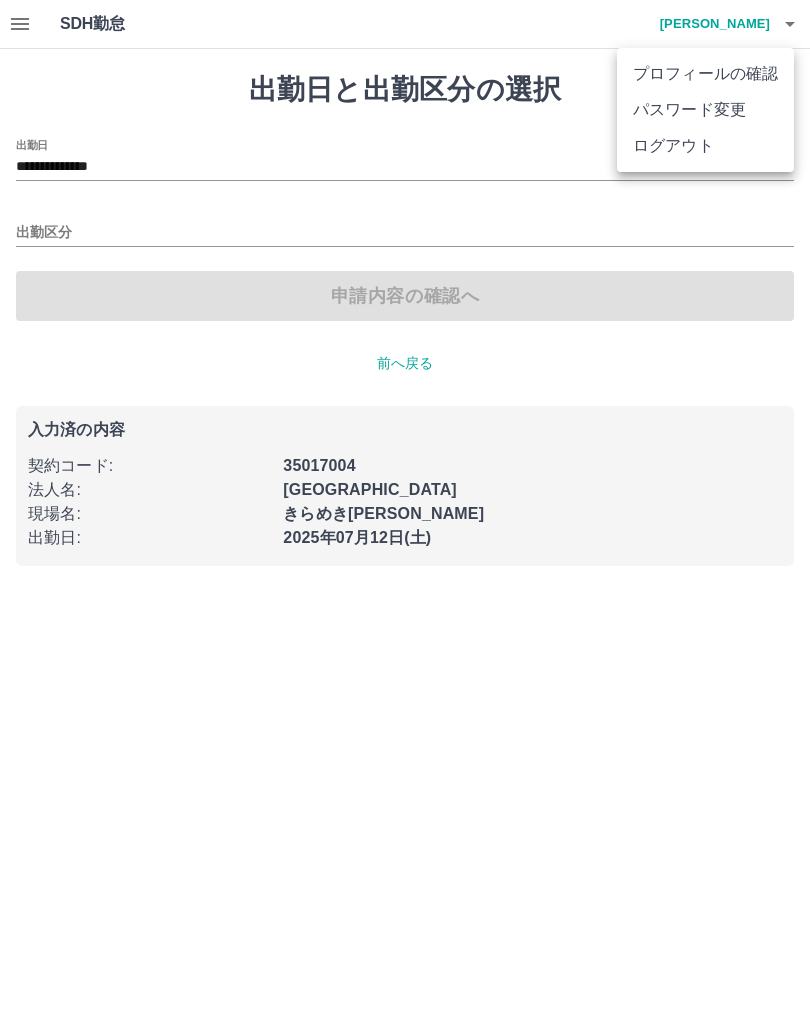 click at bounding box center [405, 505] 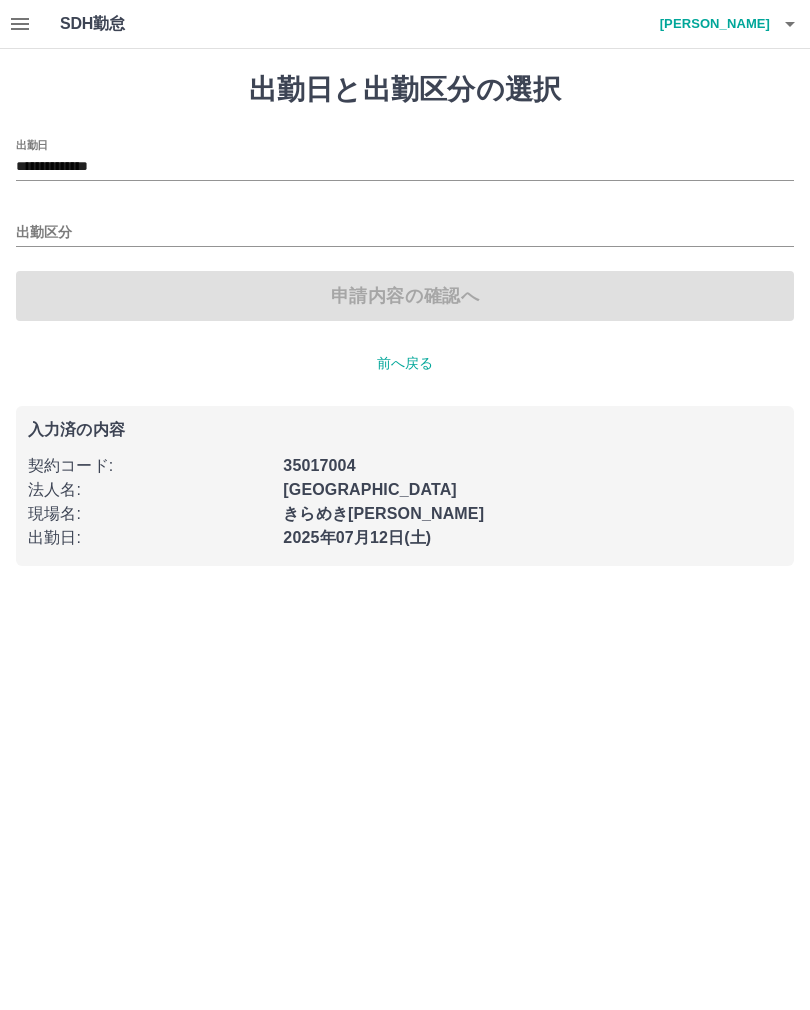 click 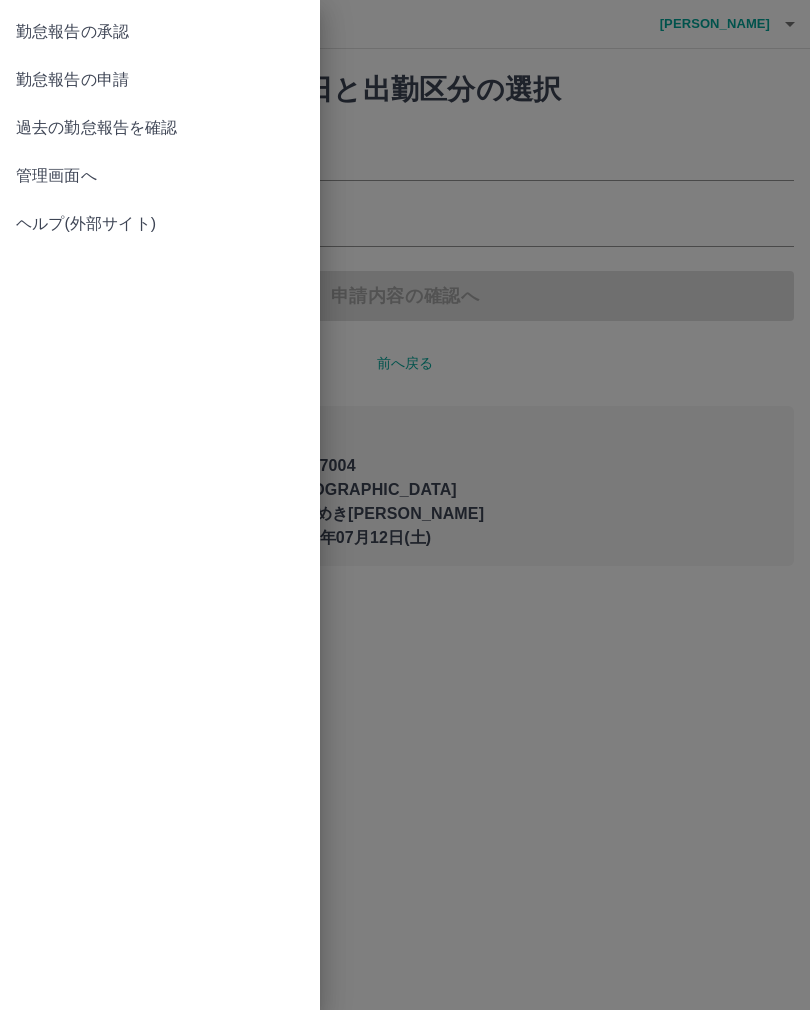 click on "勤怠報告の承認" at bounding box center (160, 32) 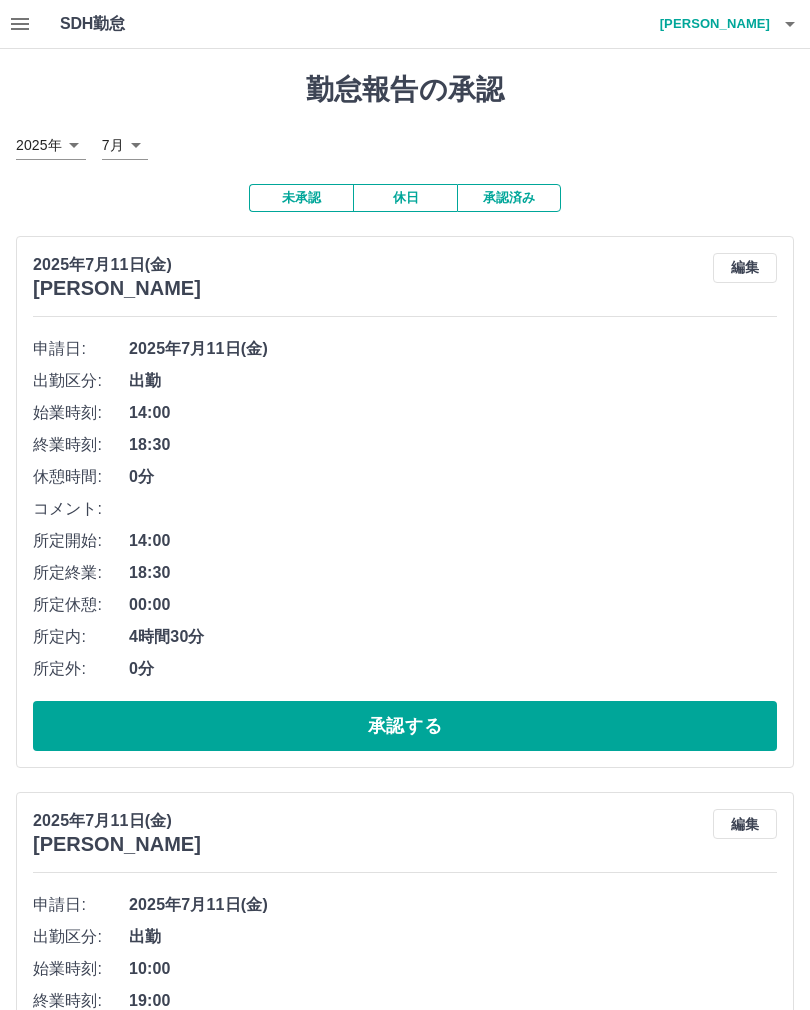 click on "承認する" at bounding box center [405, 726] 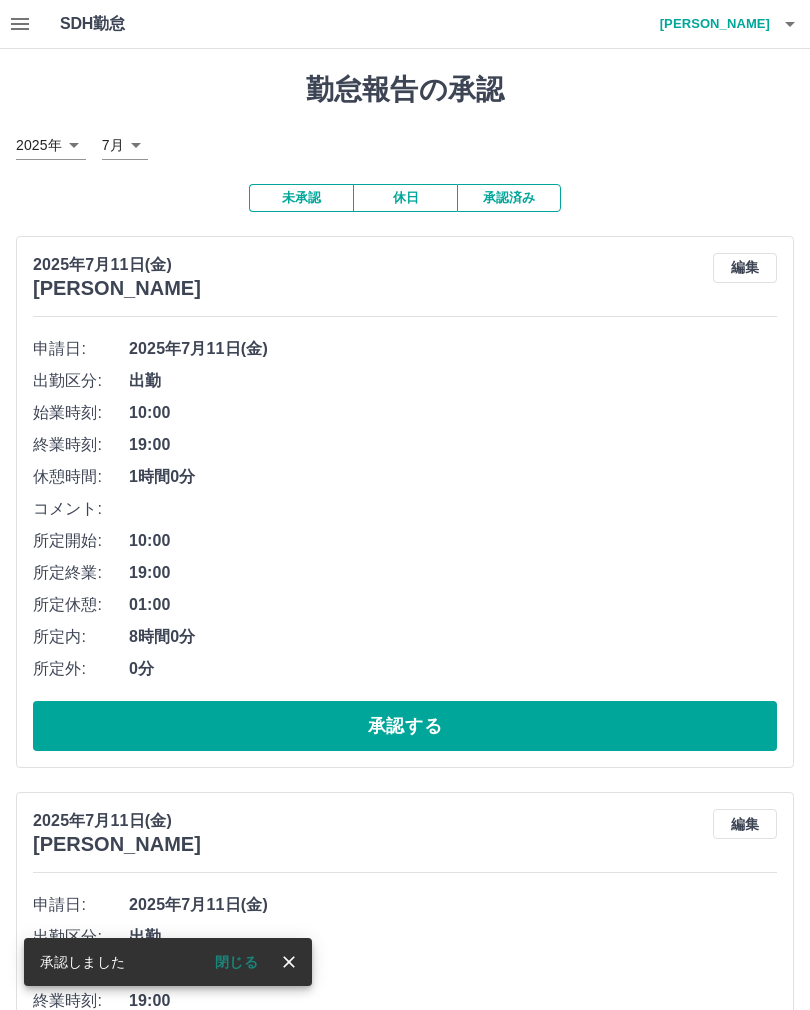 click on "承認する" at bounding box center (405, 726) 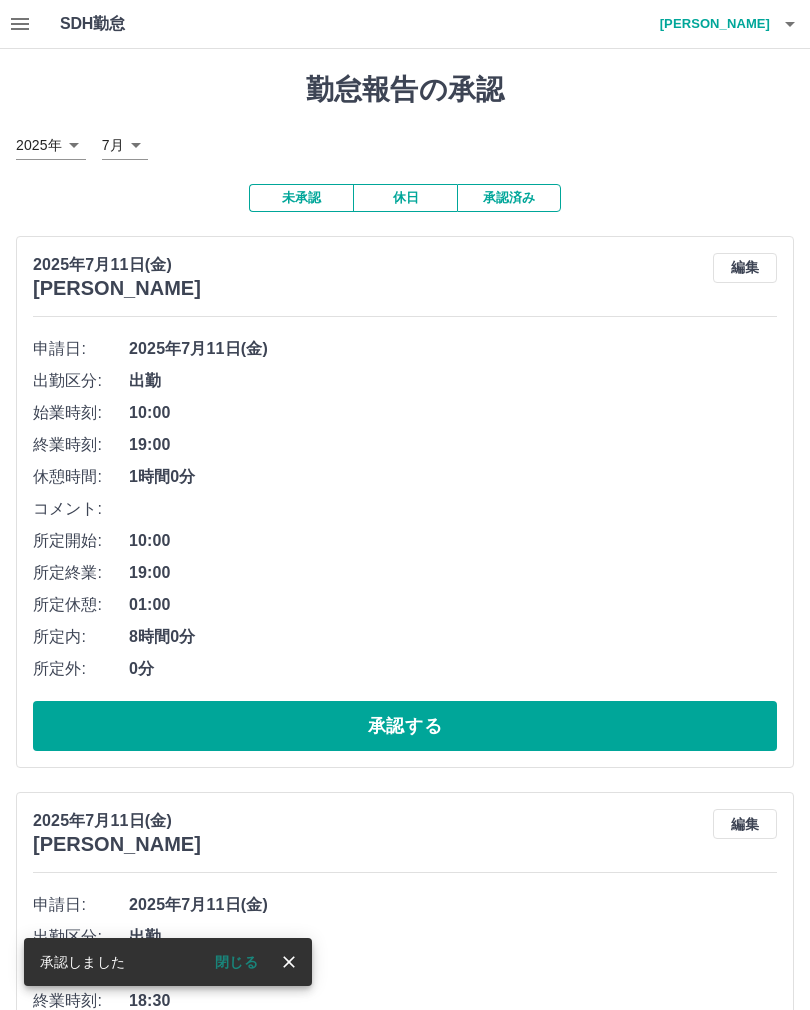 click on "承認する" at bounding box center [405, 726] 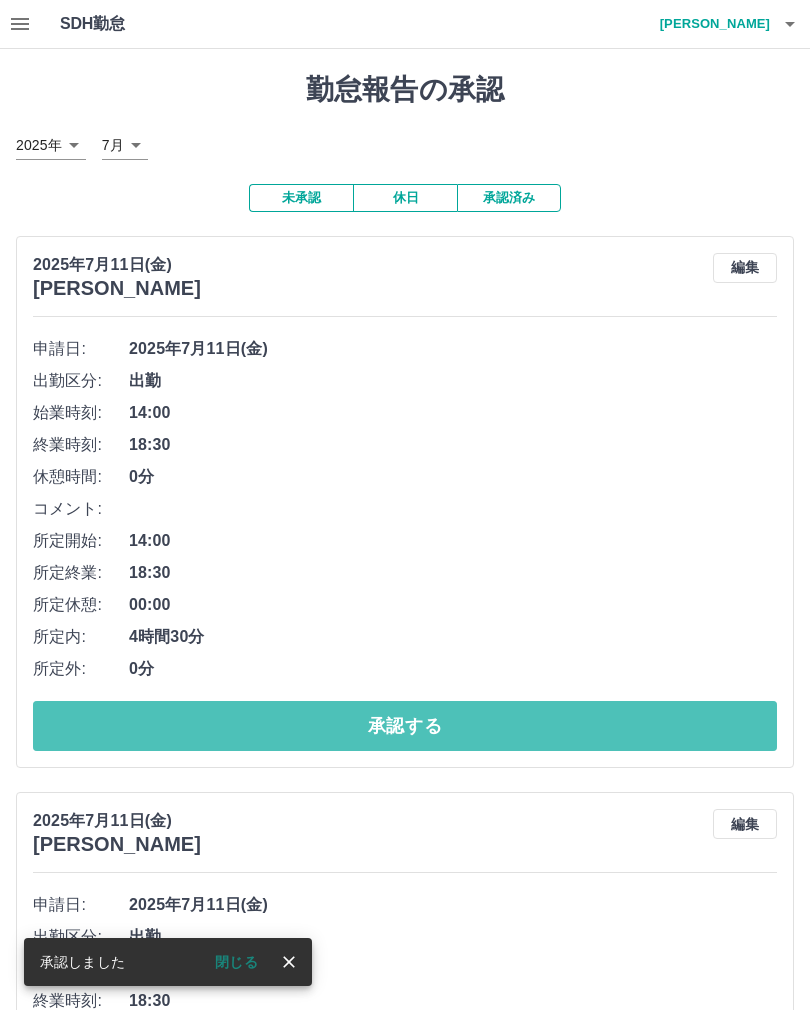 click on "承認する" at bounding box center [405, 726] 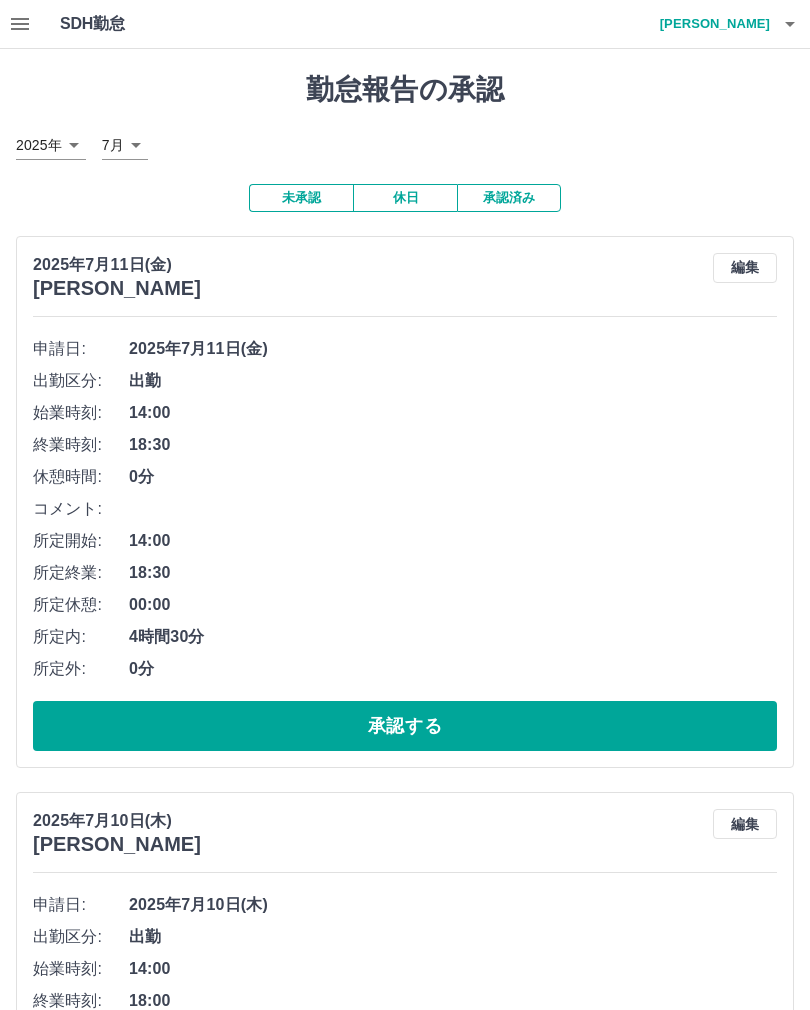 click on "承認する" at bounding box center (405, 726) 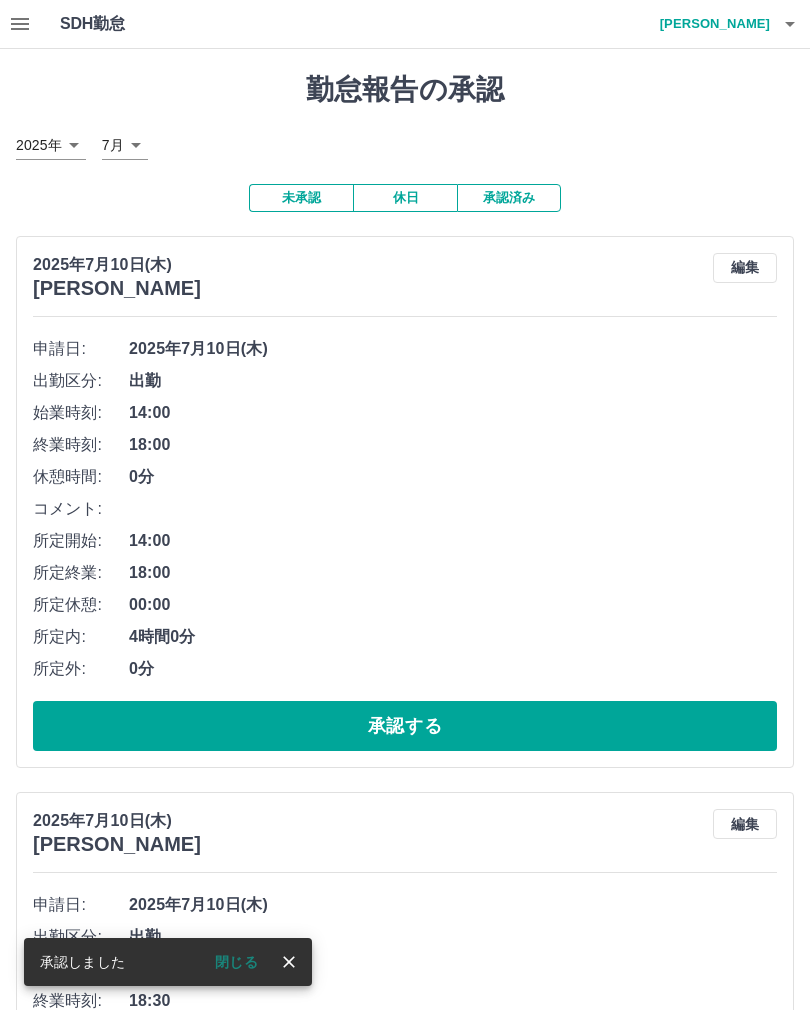 click on "承認する" at bounding box center (405, 726) 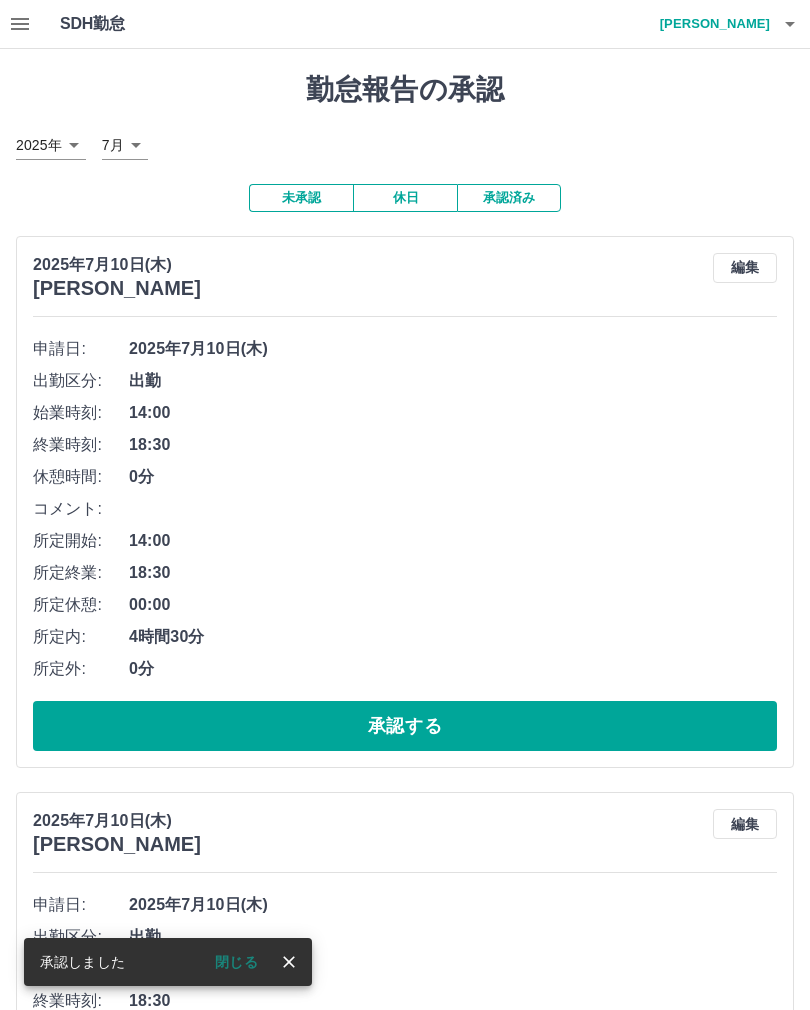 click on "承認済み" at bounding box center (509, 198) 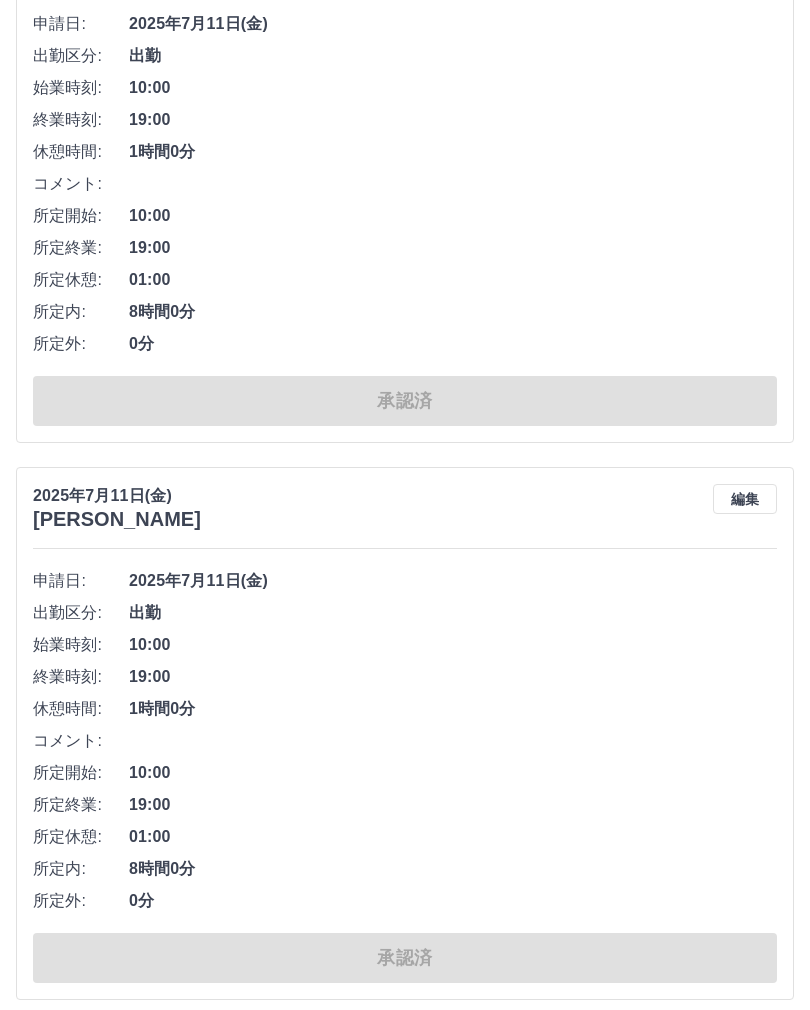 scroll, scrollTop: 0, scrollLeft: 0, axis: both 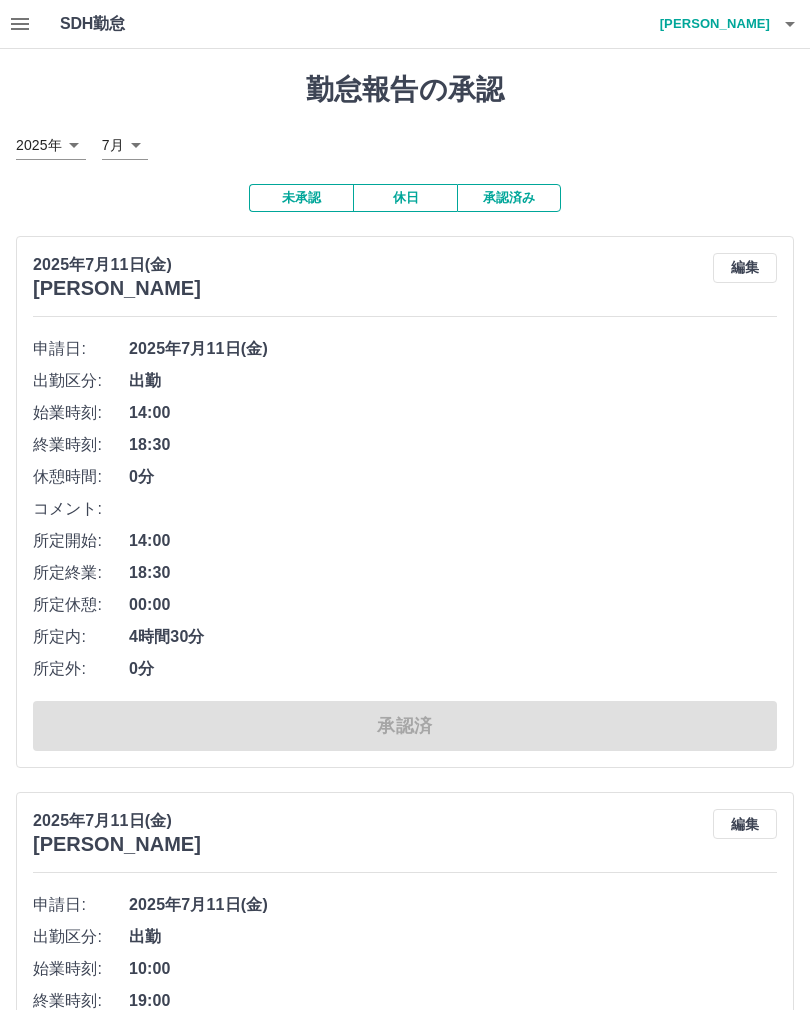 click on "未承認" at bounding box center [301, 198] 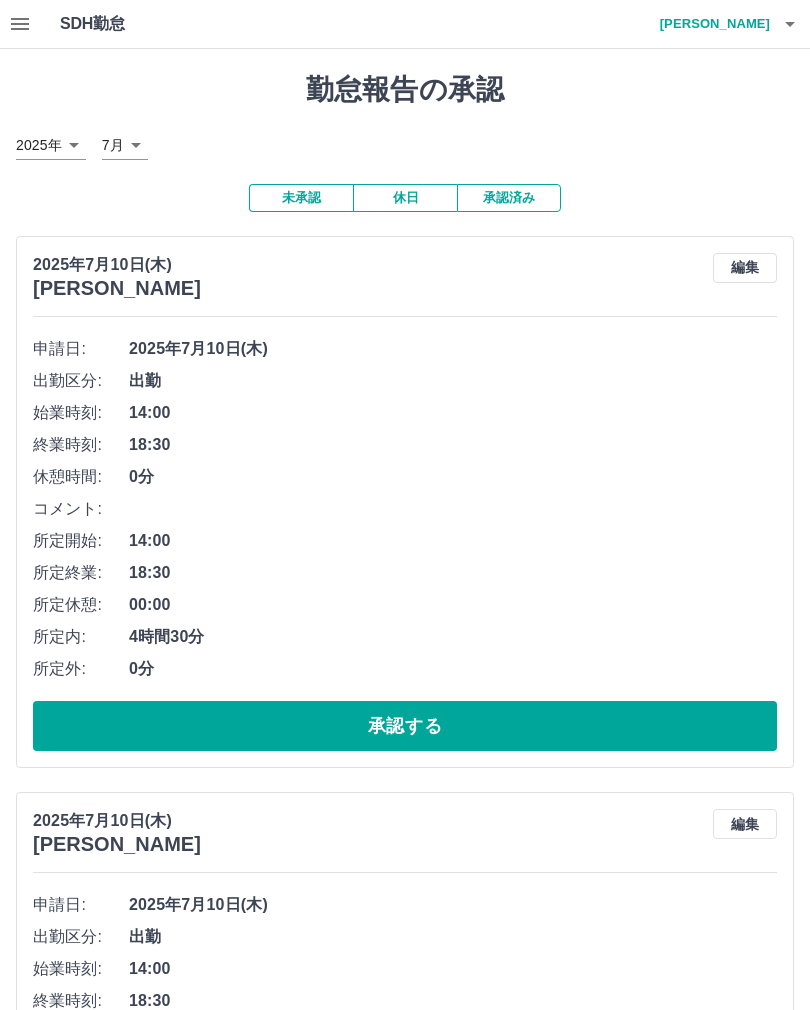 click on "承認する" at bounding box center [405, 726] 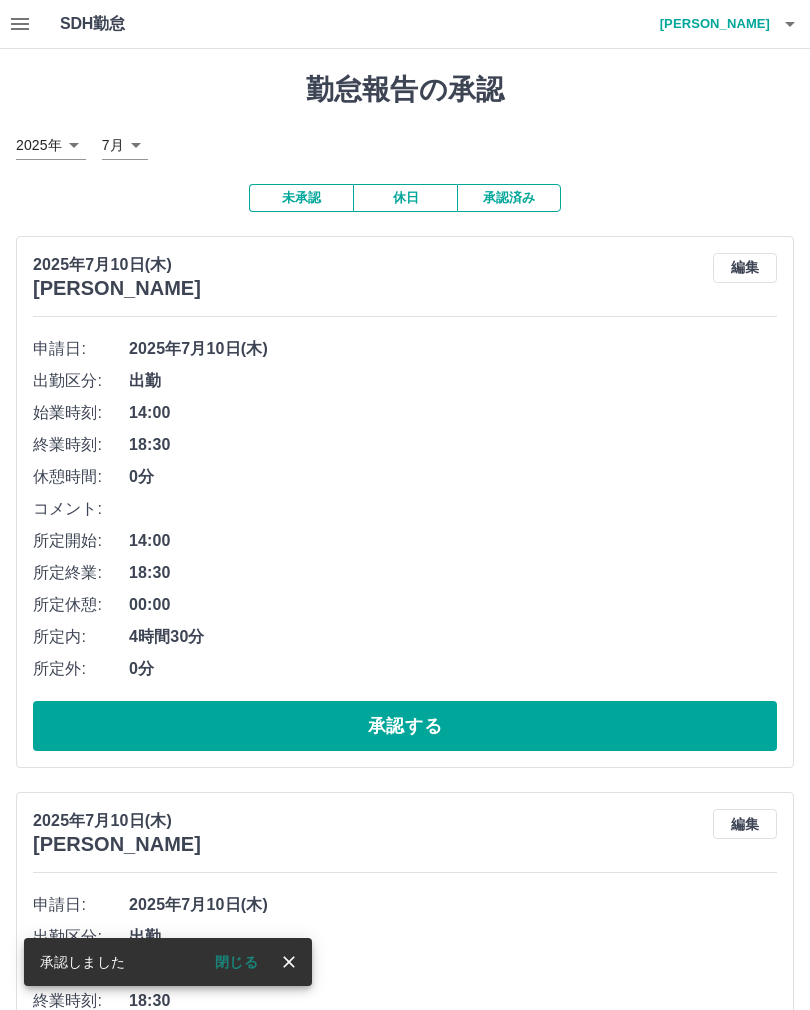 click on "承認する" at bounding box center [405, 726] 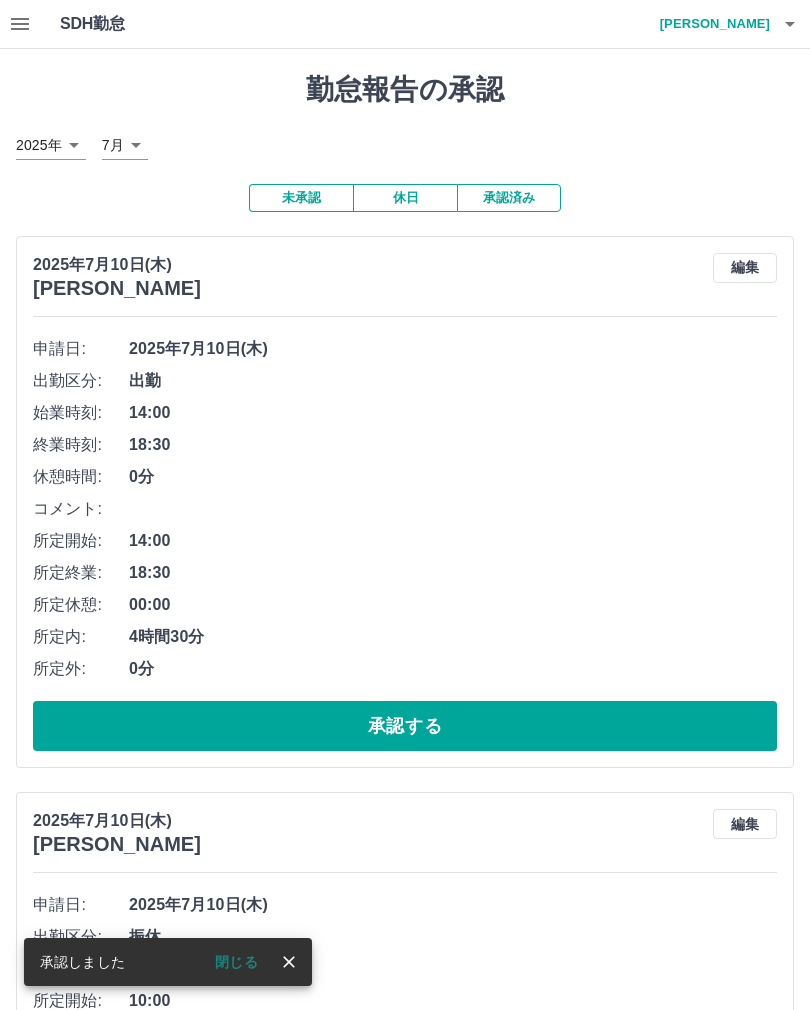 click on "承認する" at bounding box center (405, 726) 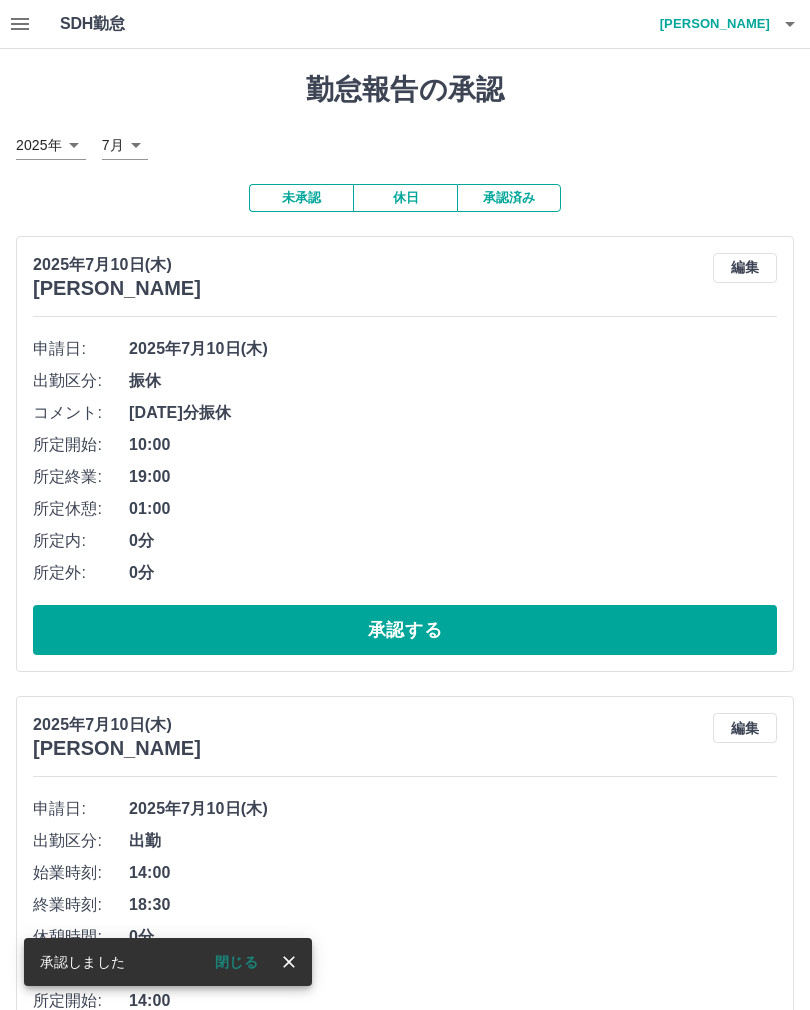 click on "承認する" at bounding box center [405, 630] 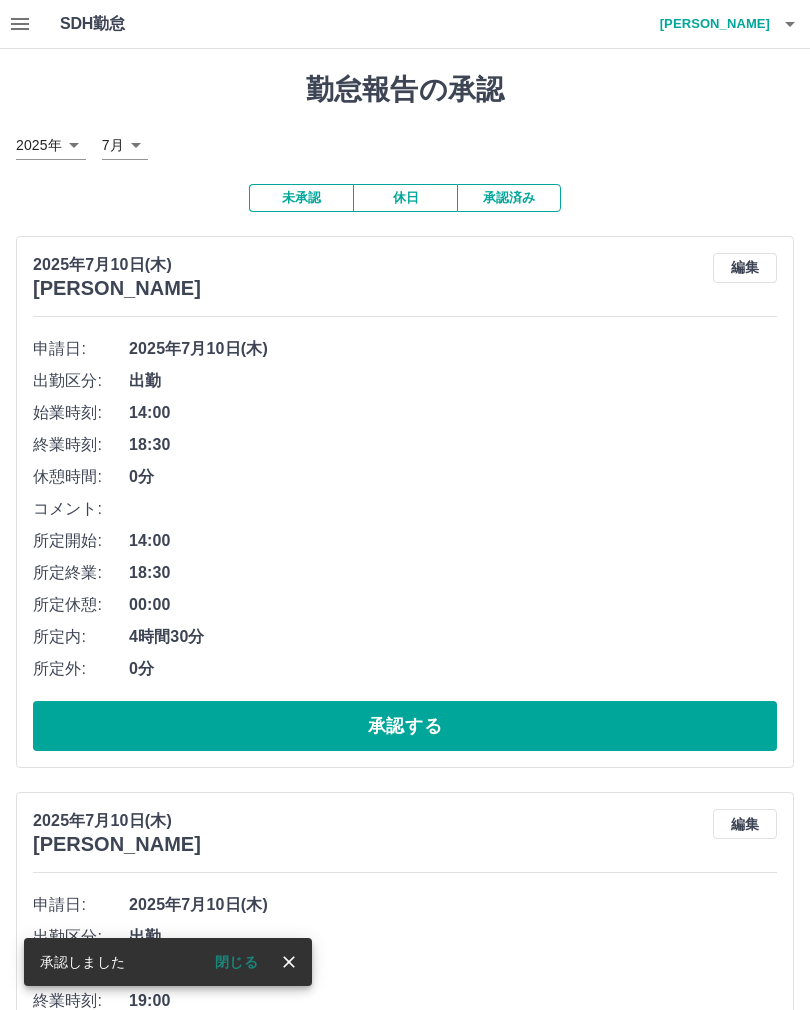 click on "承認する" at bounding box center [405, 726] 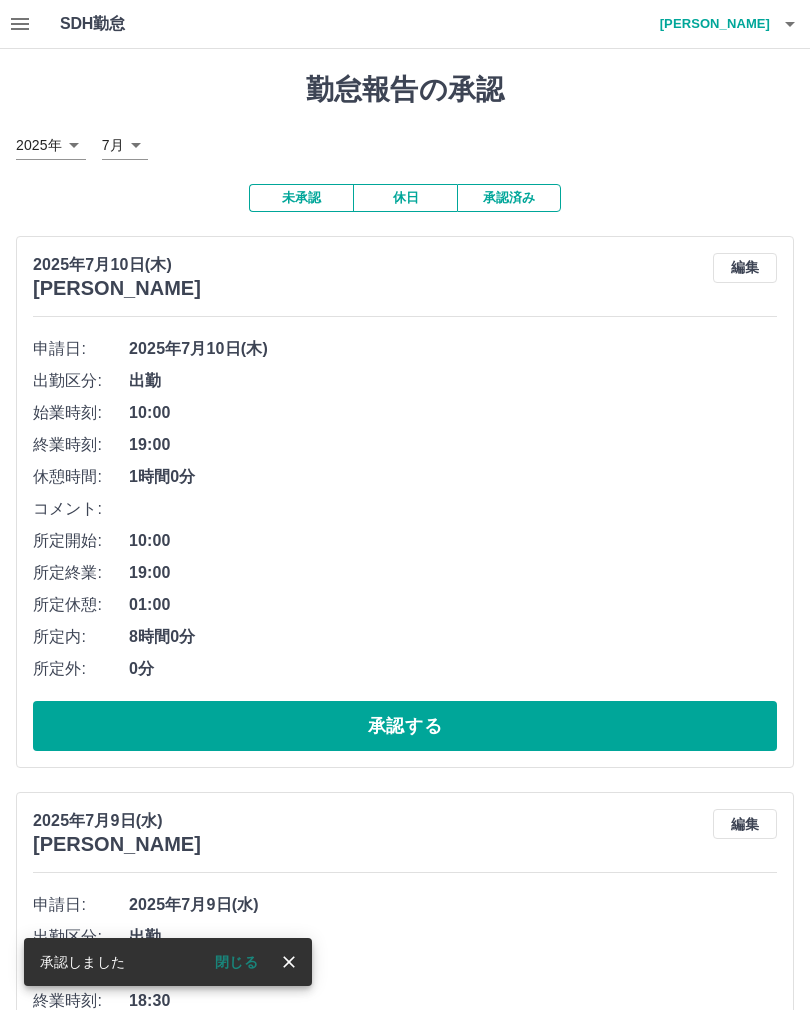 click on "承認する" at bounding box center (405, 726) 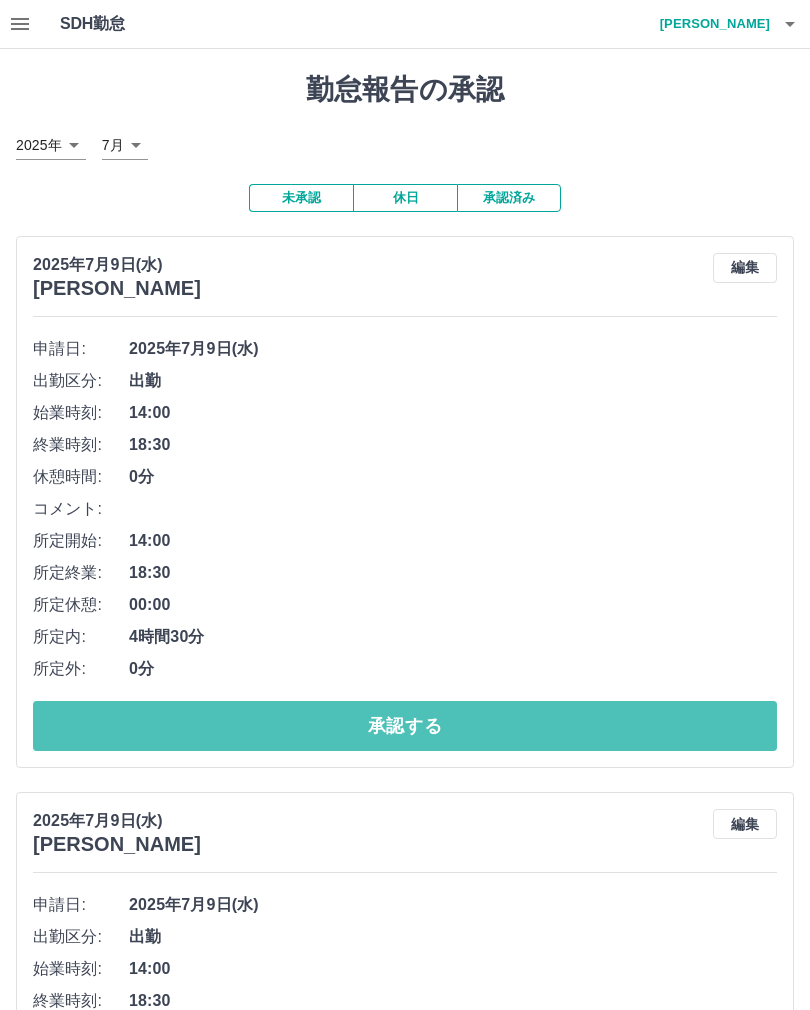 click on "承認する" at bounding box center [405, 726] 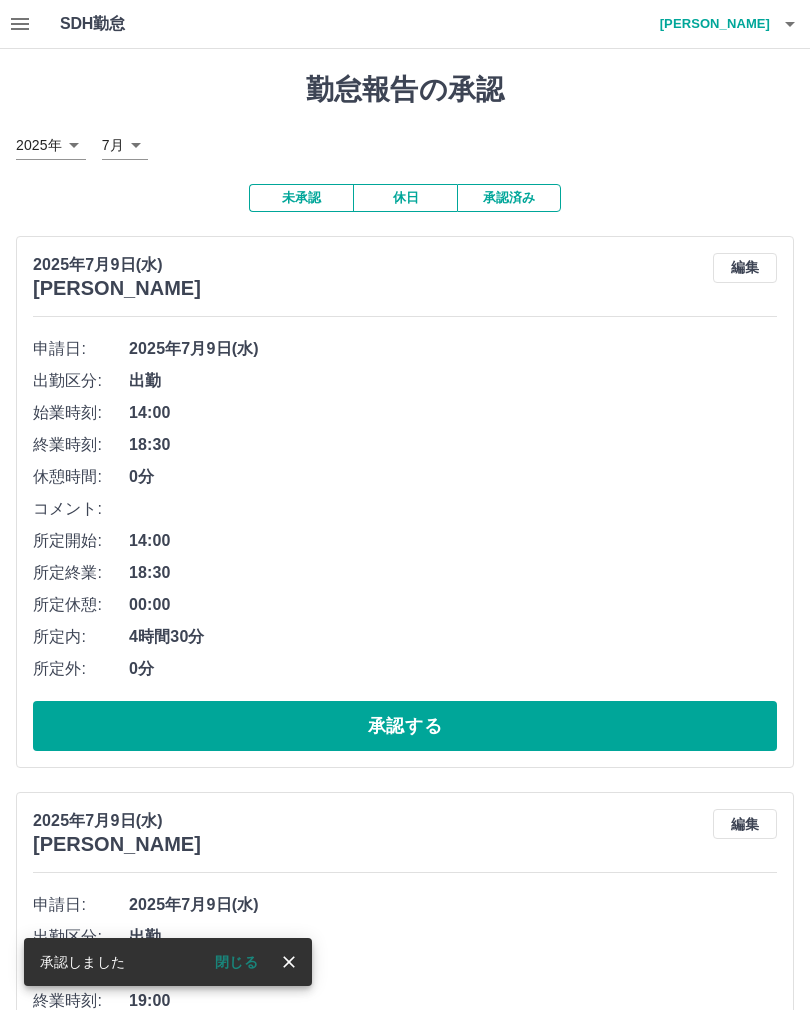 click on "承認する" at bounding box center (405, 726) 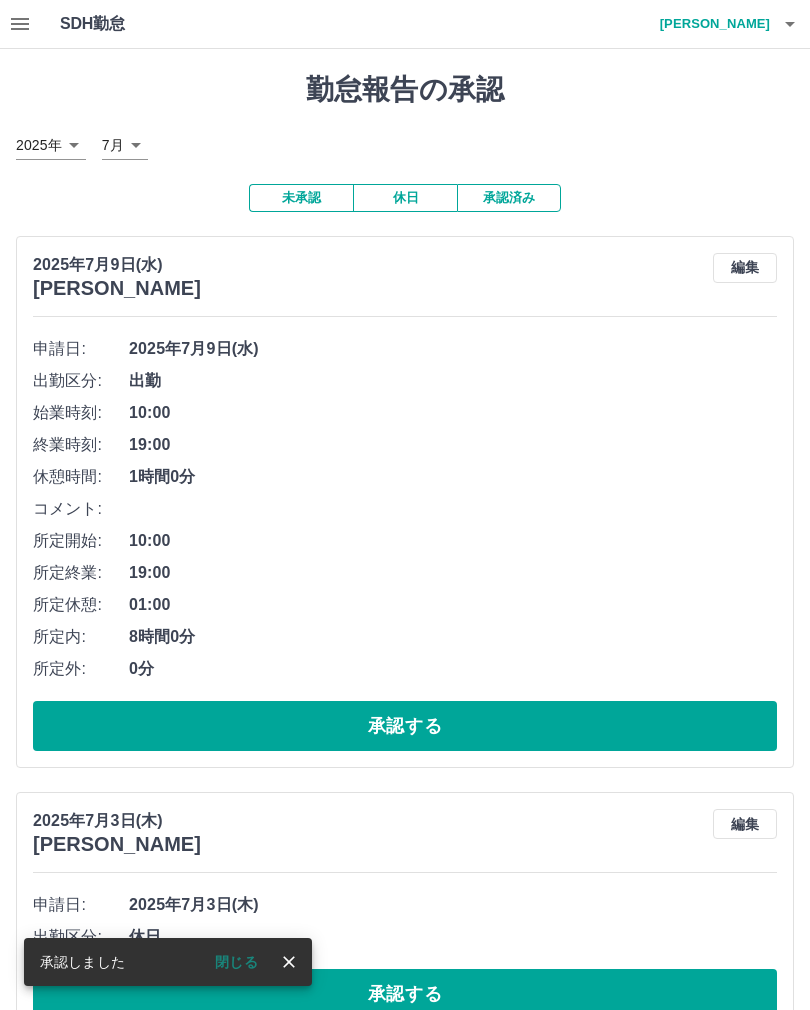 click on "承認する" at bounding box center (405, 726) 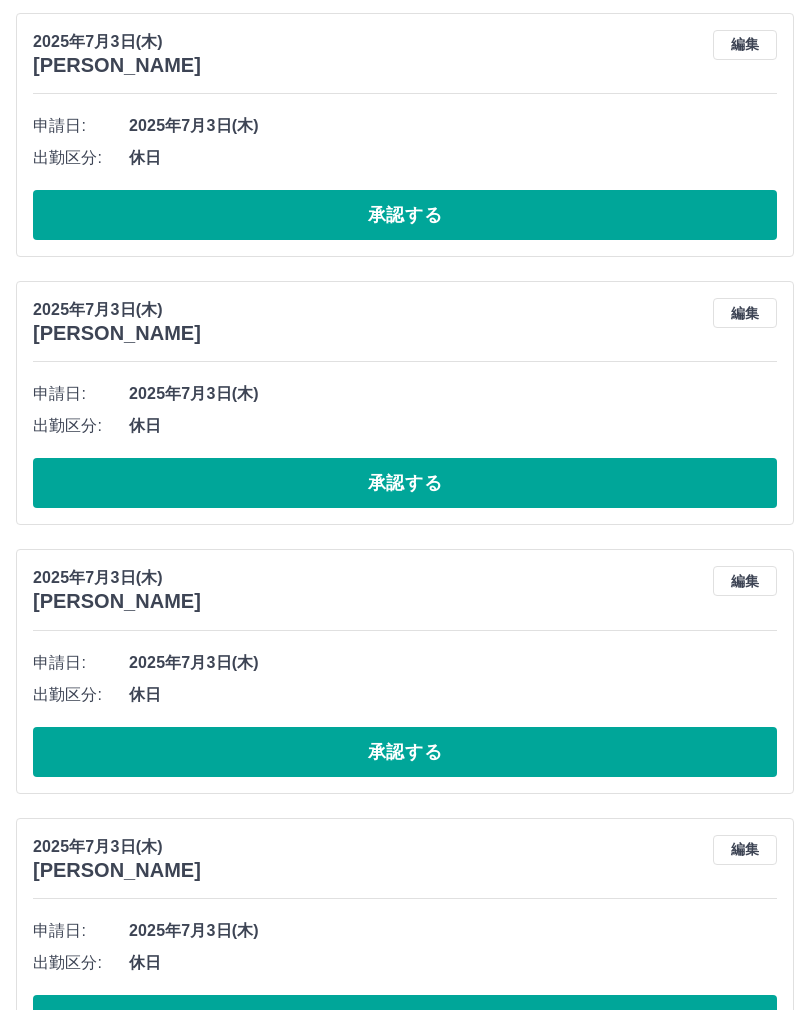 scroll, scrollTop: 0, scrollLeft: 0, axis: both 